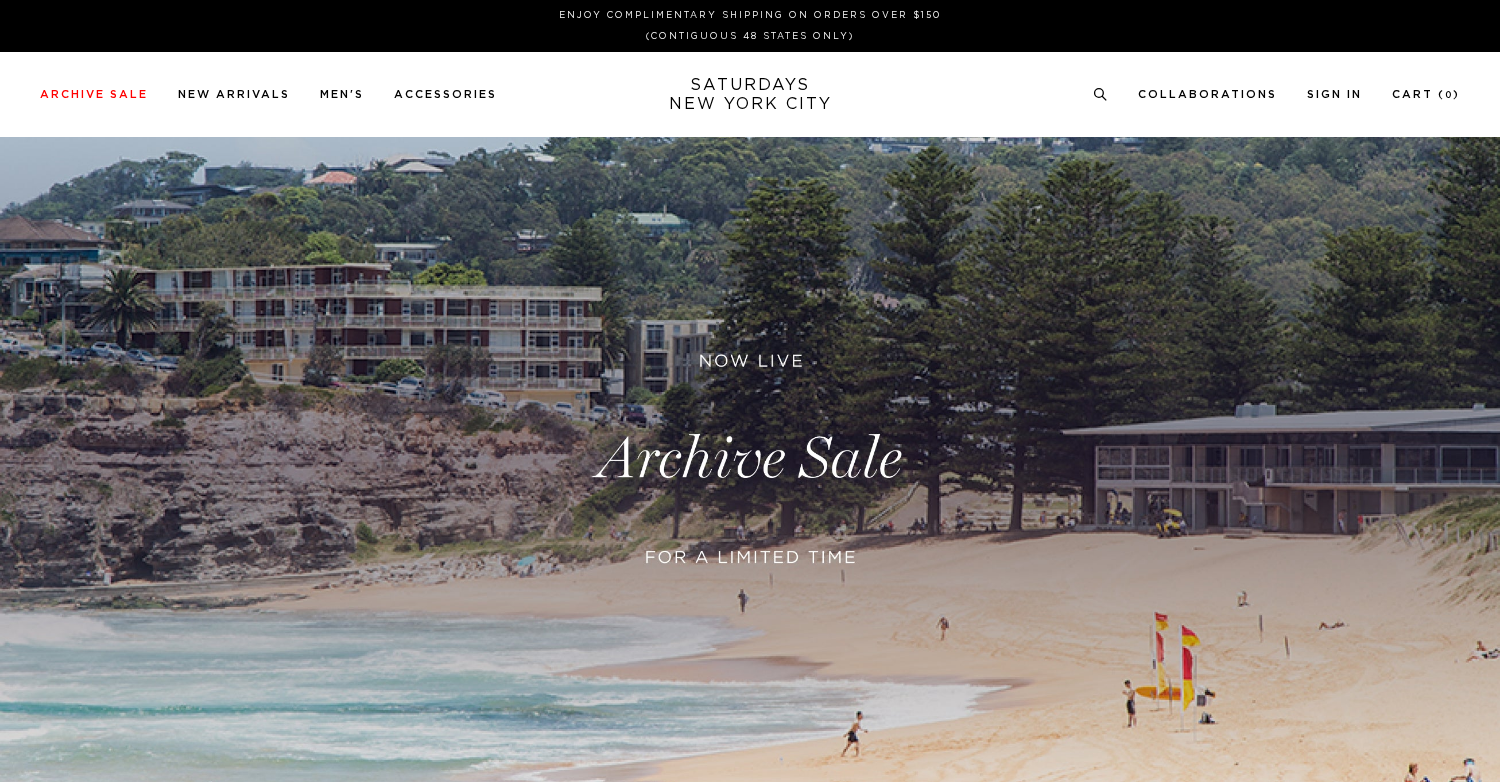 scroll, scrollTop: 0, scrollLeft: 0, axis: both 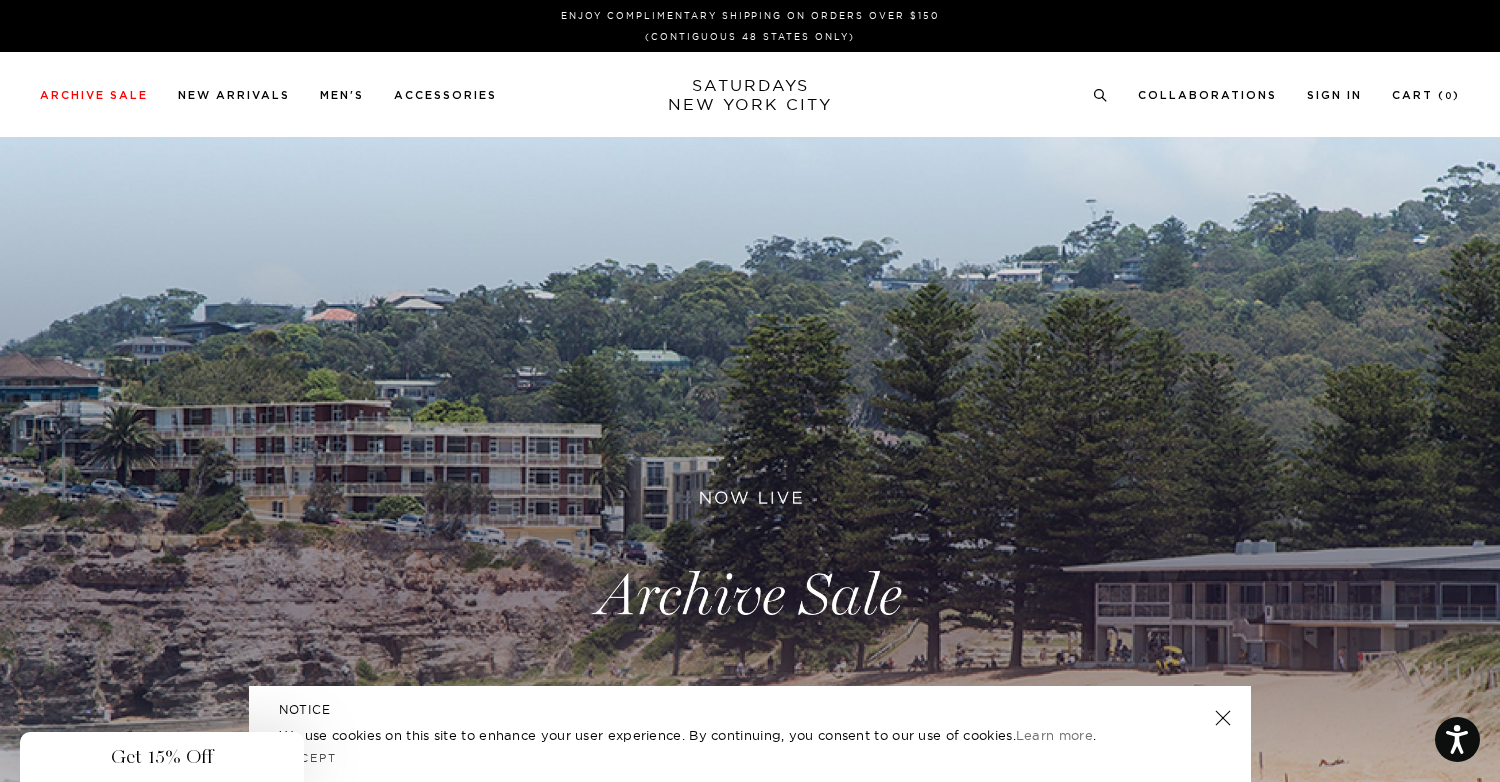 click on "Close dialog Be the first to know. Subscribe to emails and receive 15%
off  your first order. Subscribe No Thanks Submit" at bounding box center [750, 391] 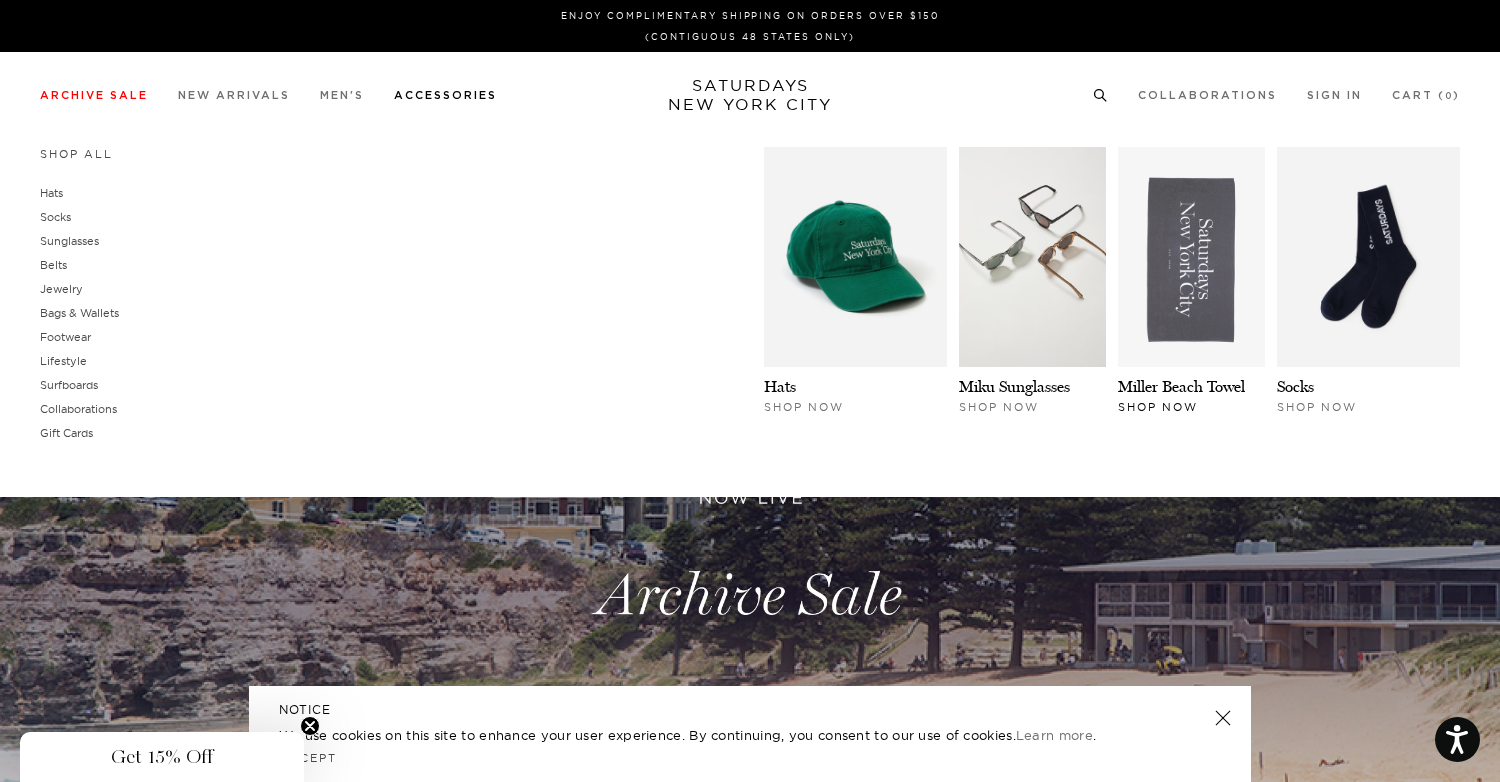 click at bounding box center (1191, 257) 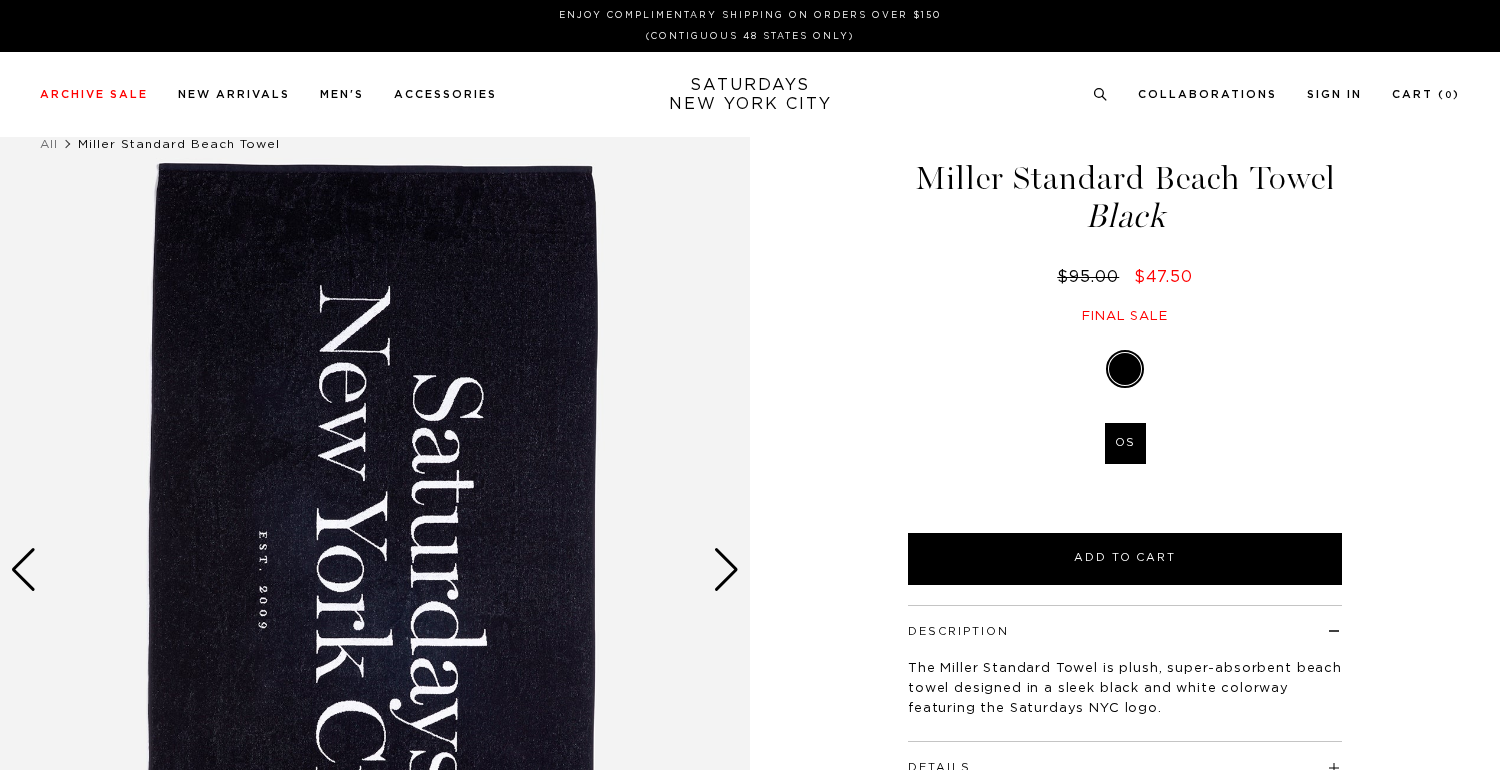 scroll, scrollTop: 0, scrollLeft: 0, axis: both 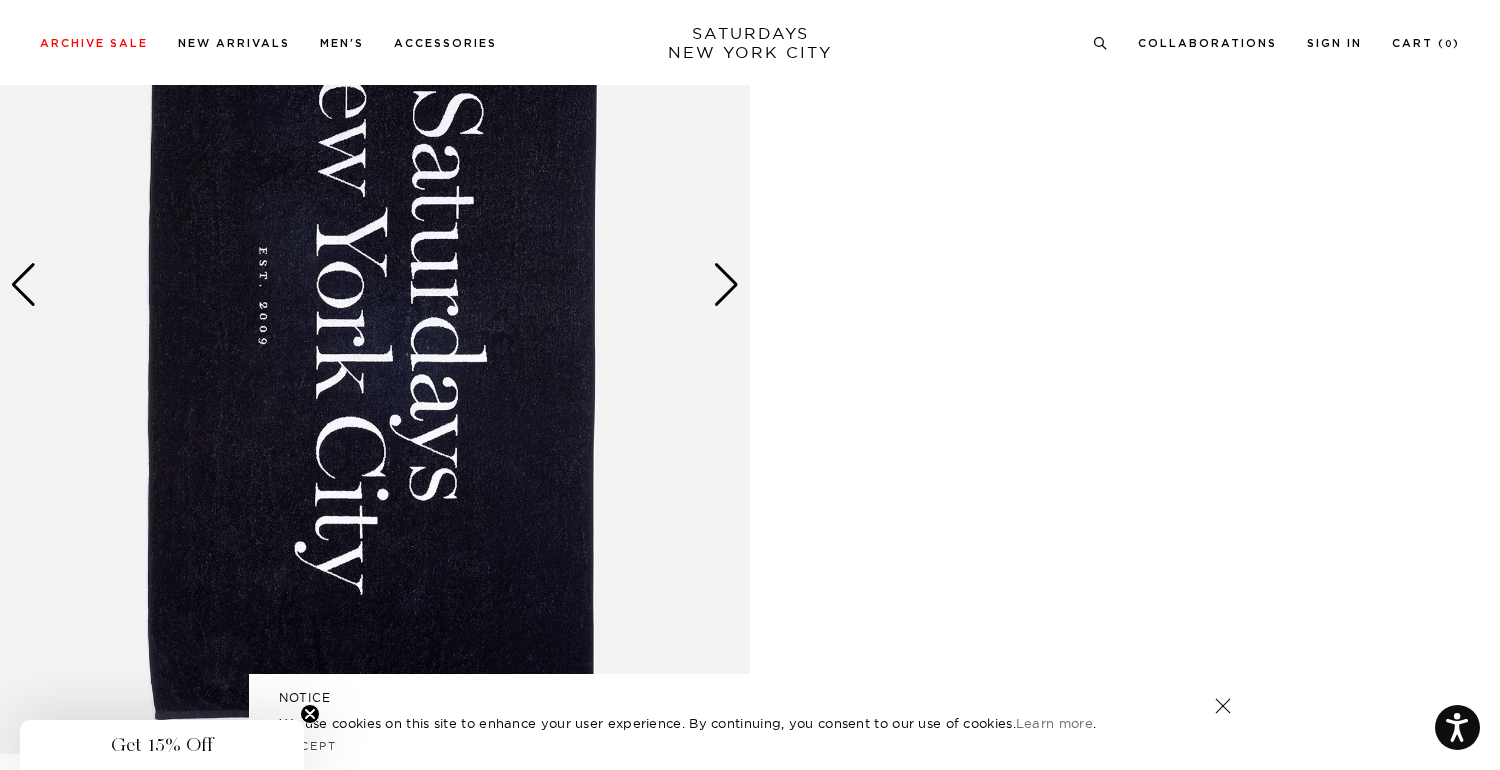 click at bounding box center [726, 285] 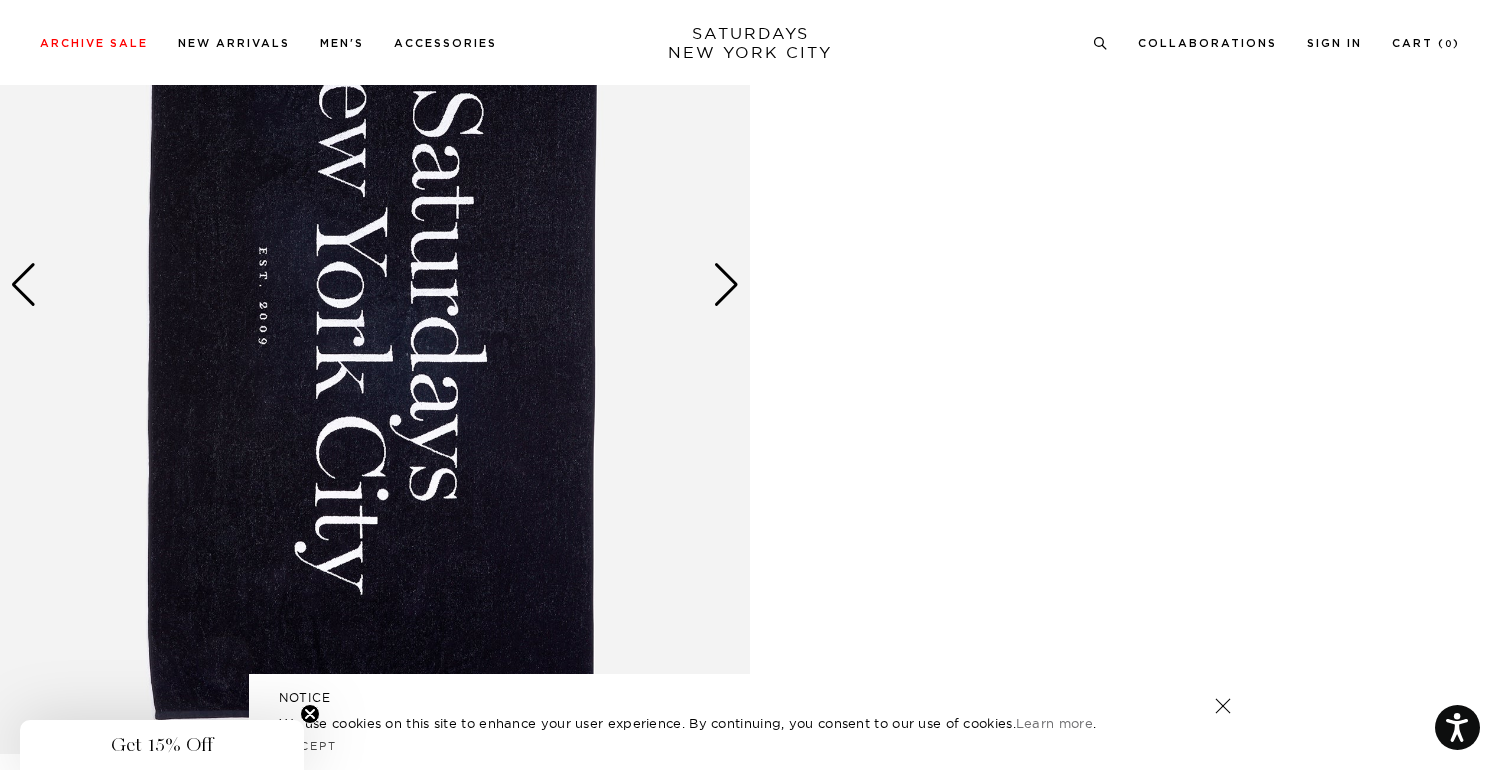 click at bounding box center (726, 285) 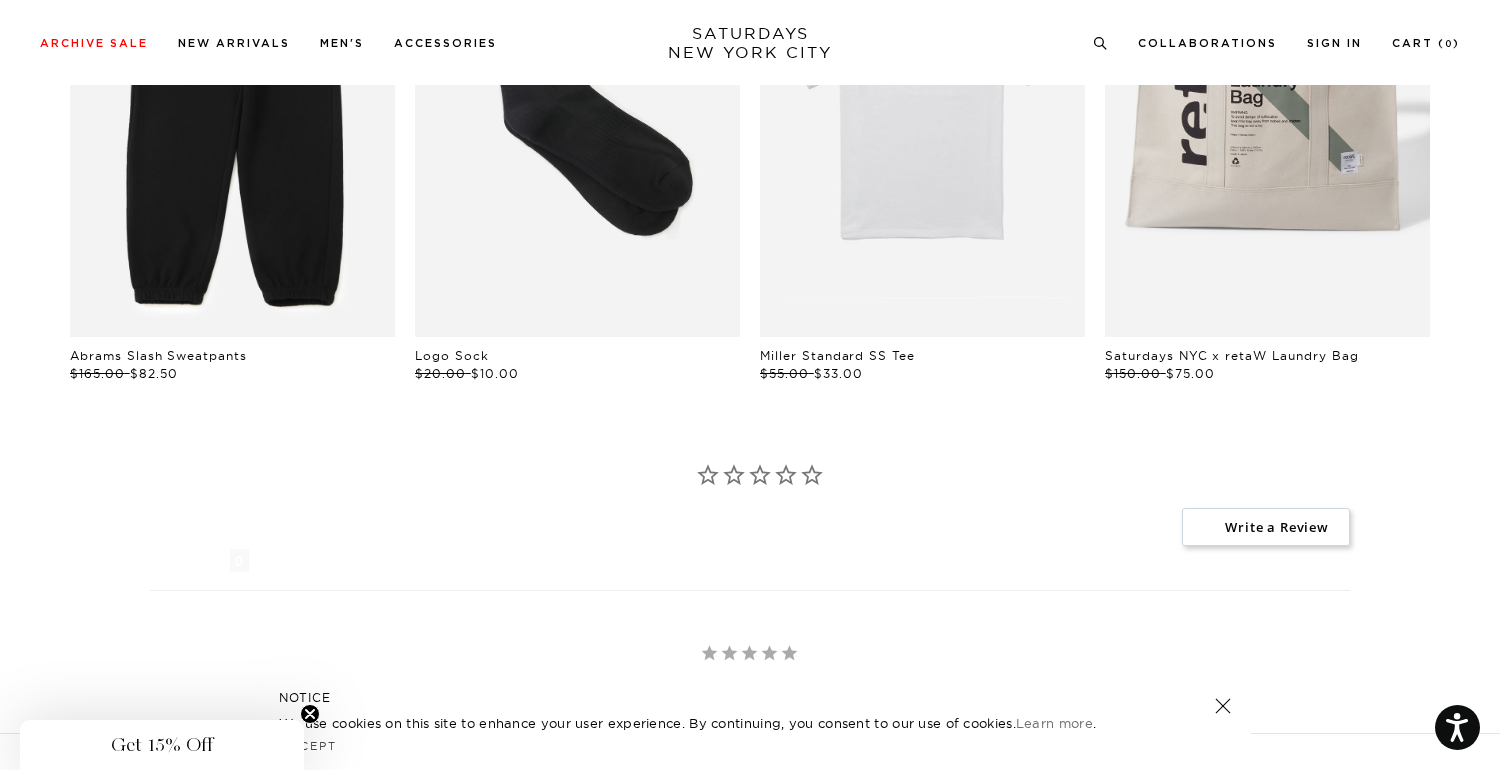 scroll, scrollTop: 2241, scrollLeft: 0, axis: vertical 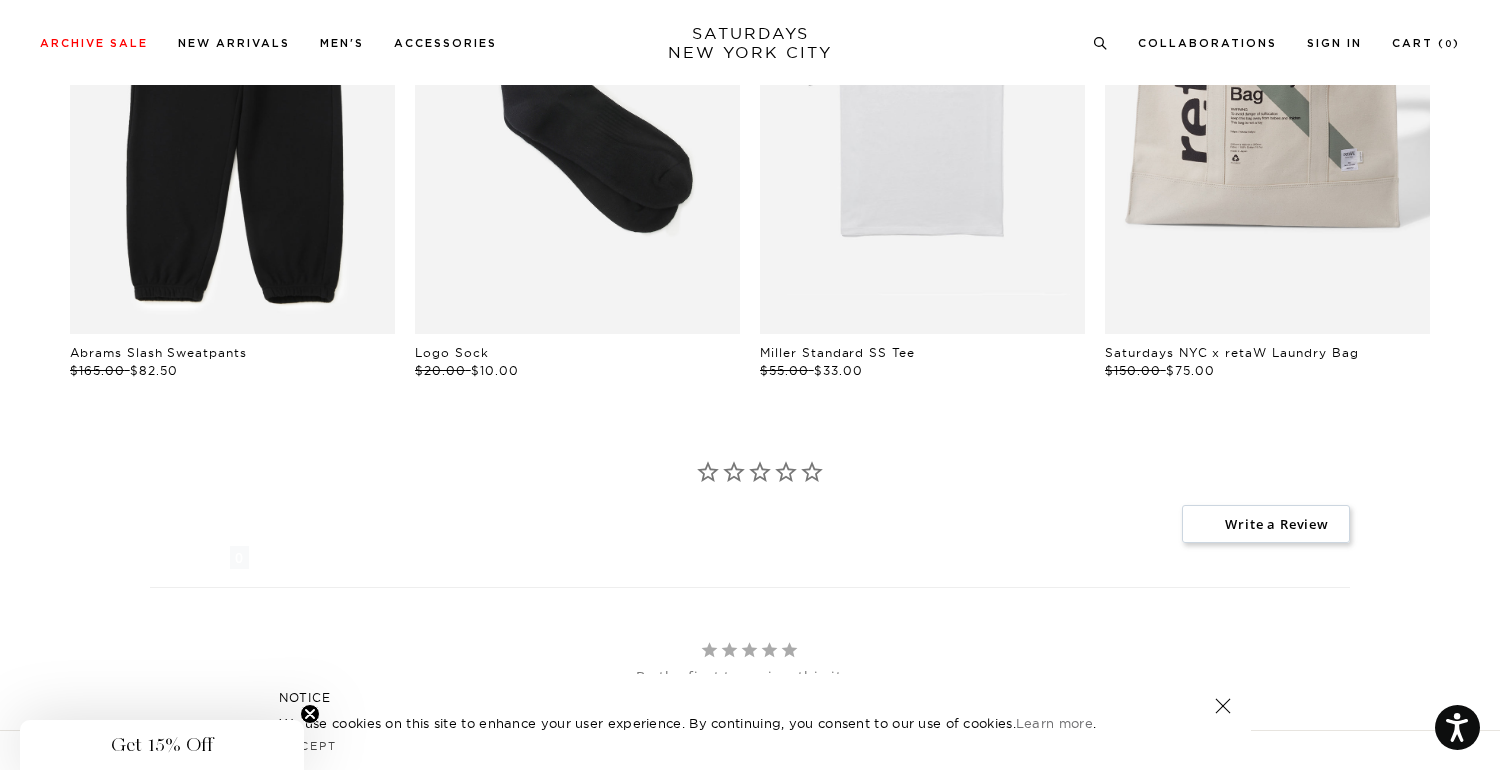 click at bounding box center (708, 473) 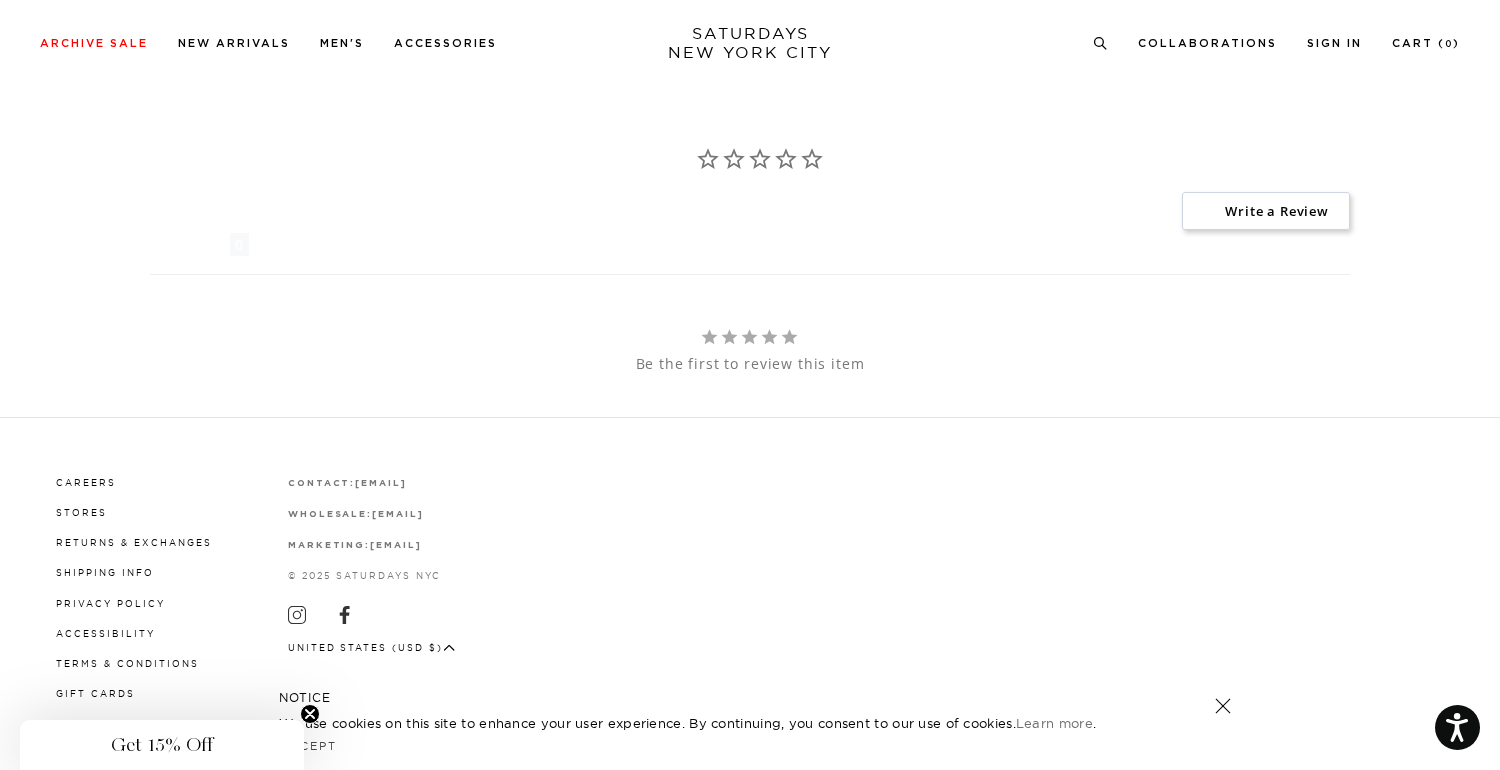 scroll, scrollTop: 2573, scrollLeft: 0, axis: vertical 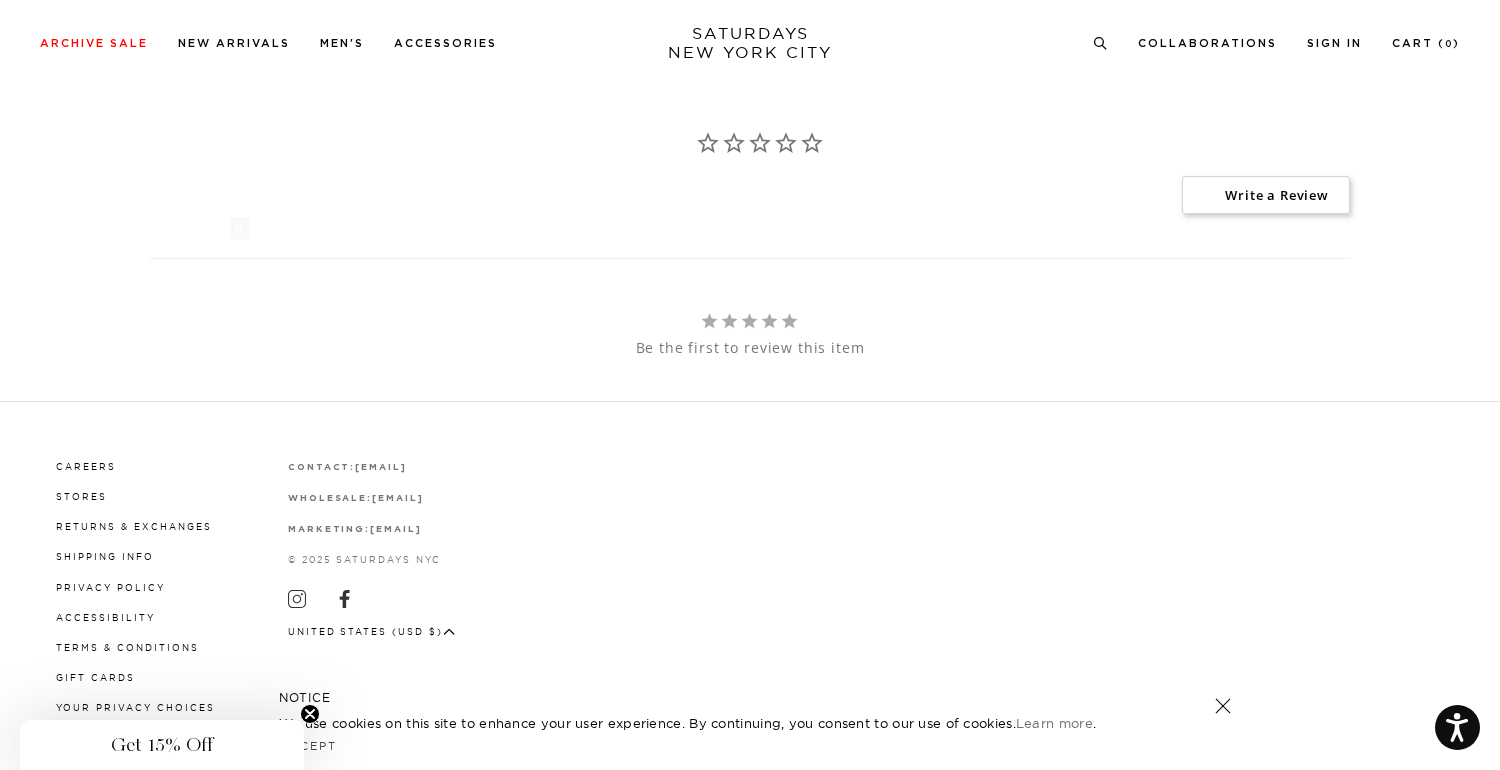 click on "[FIRST]@[DOMAIN]" at bounding box center [398, 498] 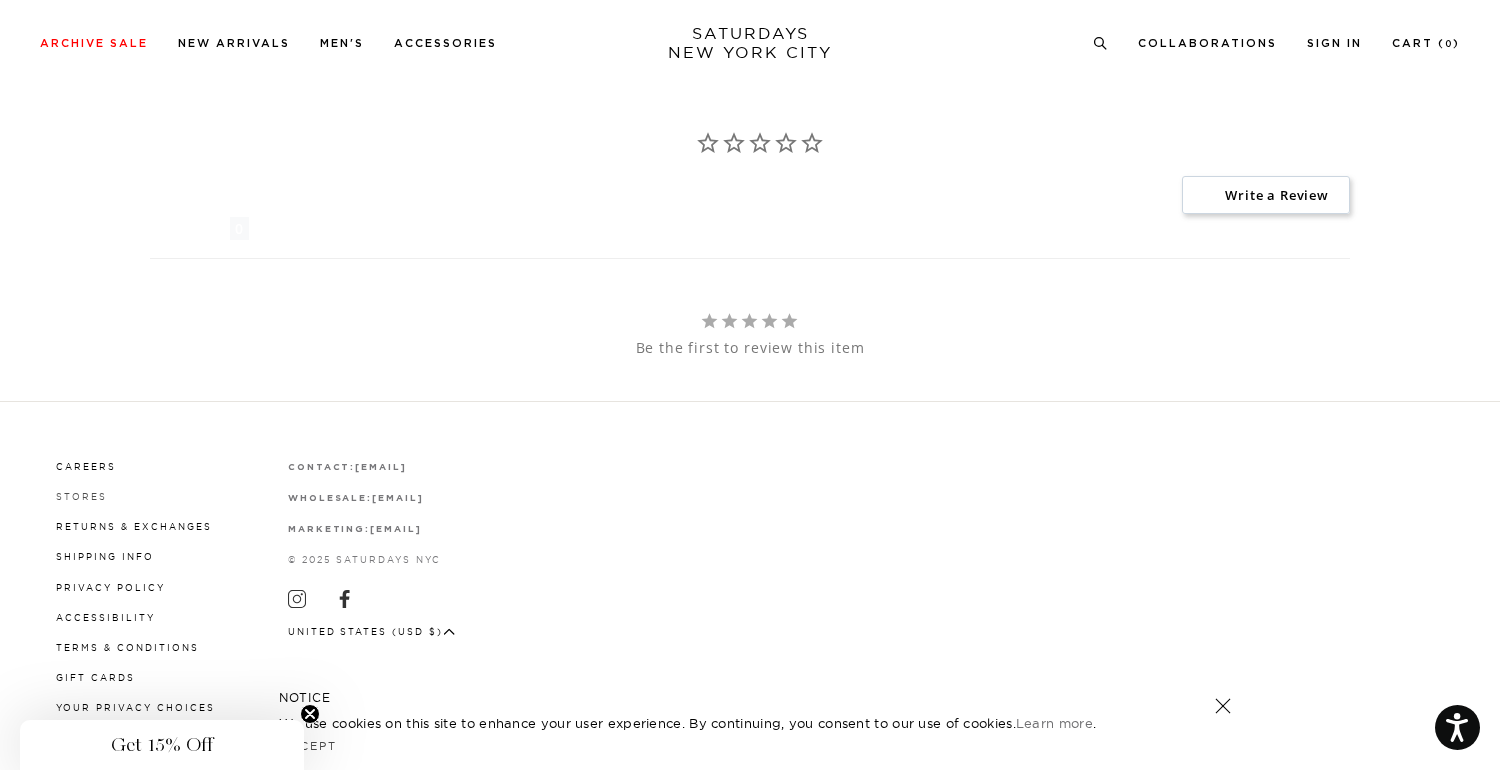 click on "Stores" at bounding box center (81, 496) 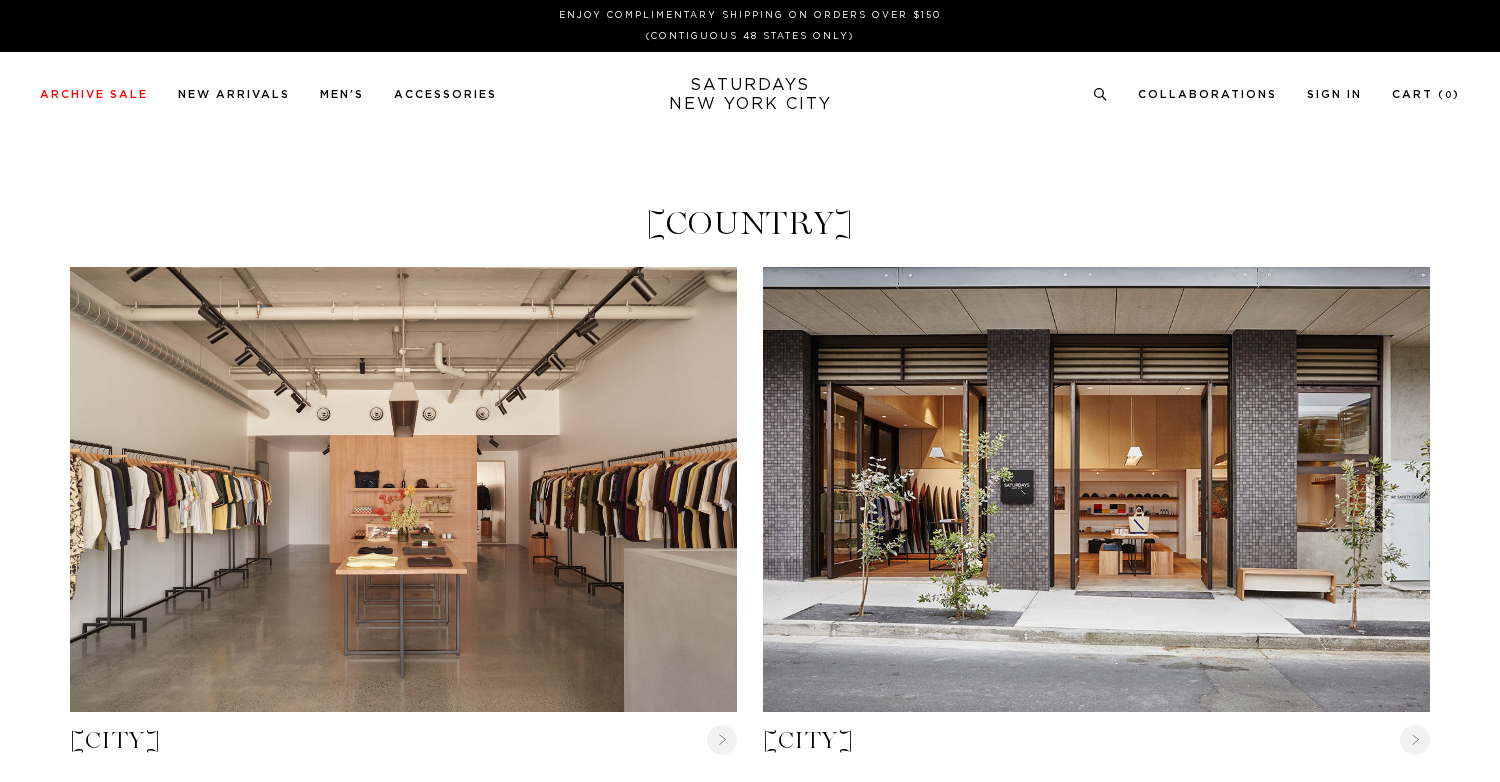 scroll, scrollTop: 0, scrollLeft: 0, axis: both 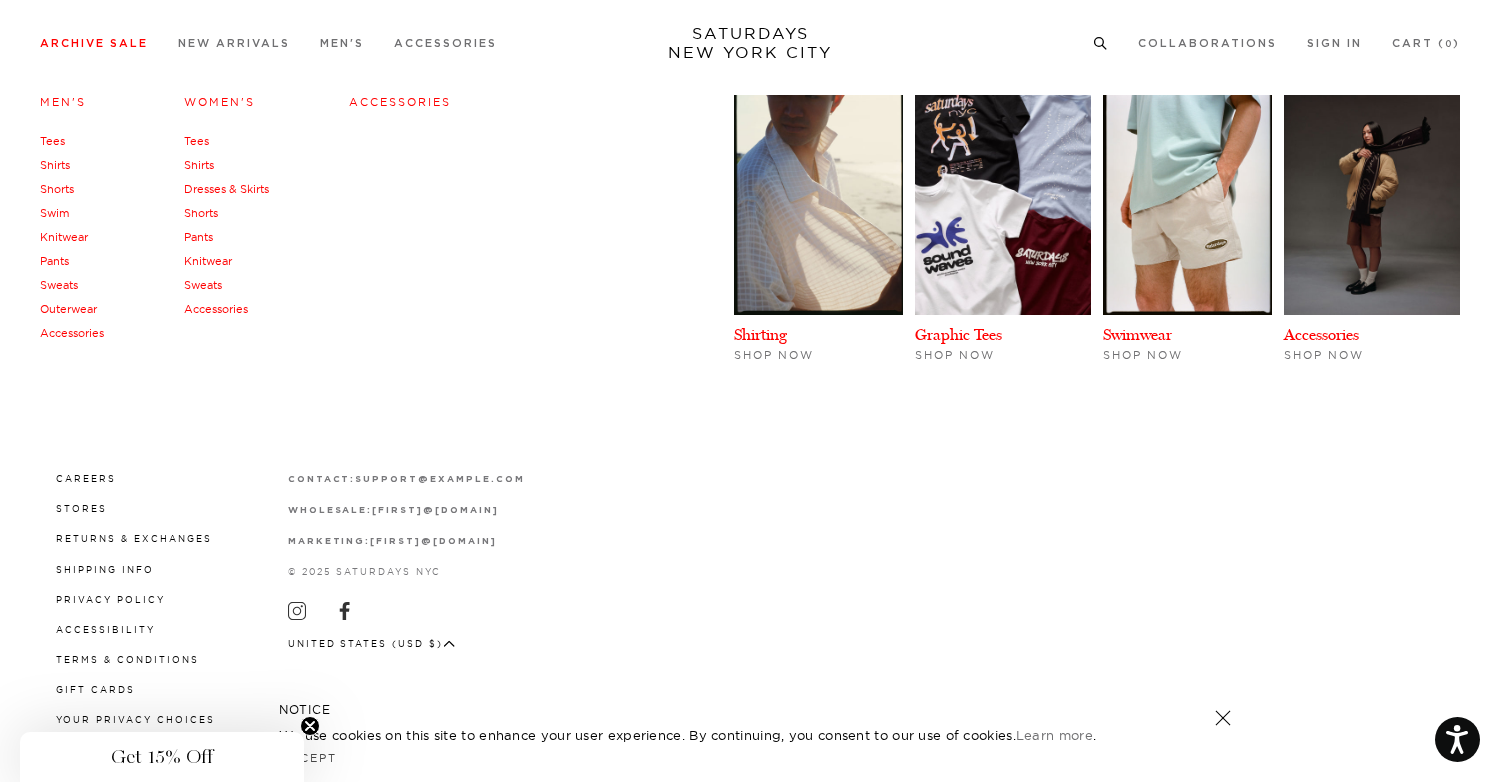 click on "Archive Sale" at bounding box center (94, 43) 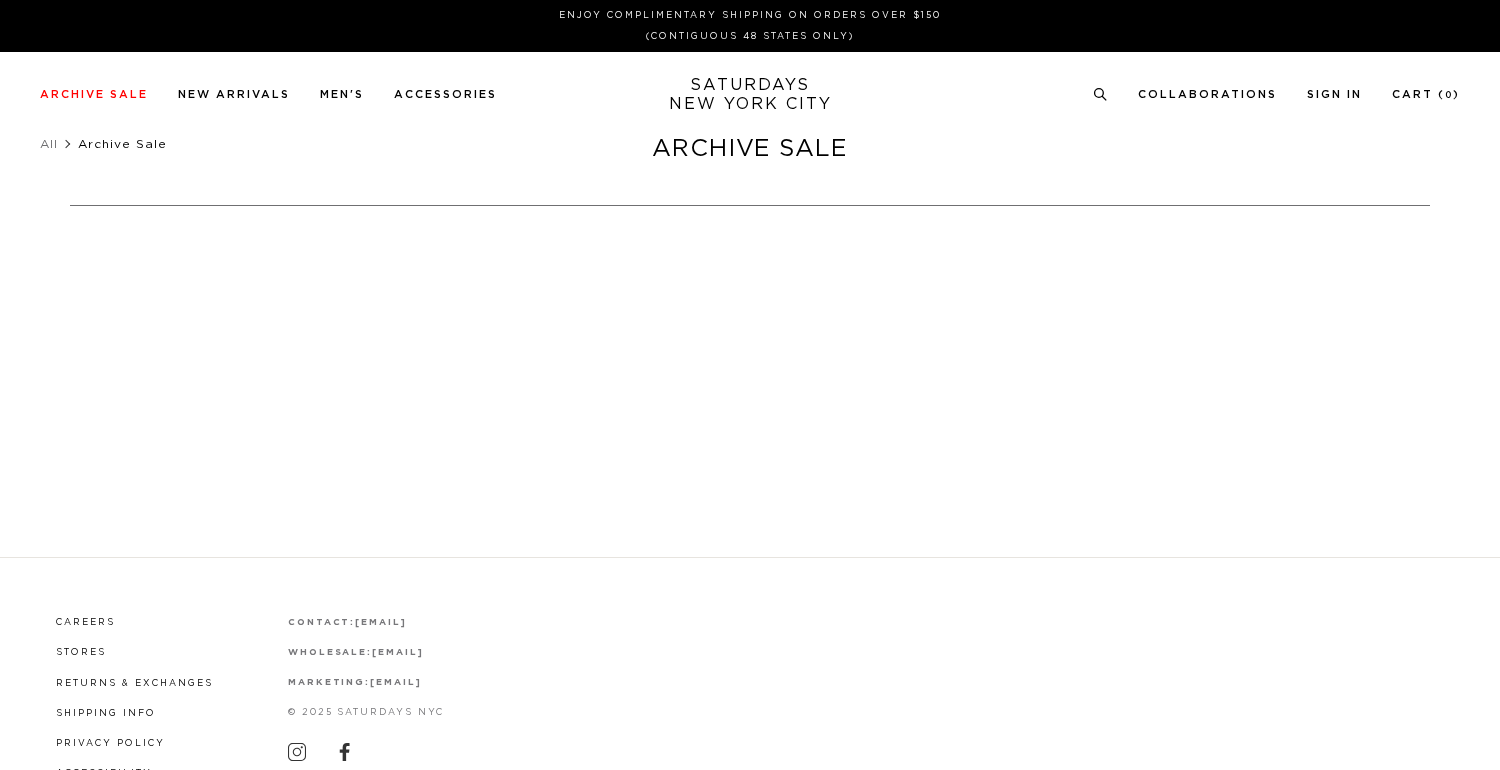 scroll, scrollTop: 0, scrollLeft: 0, axis: both 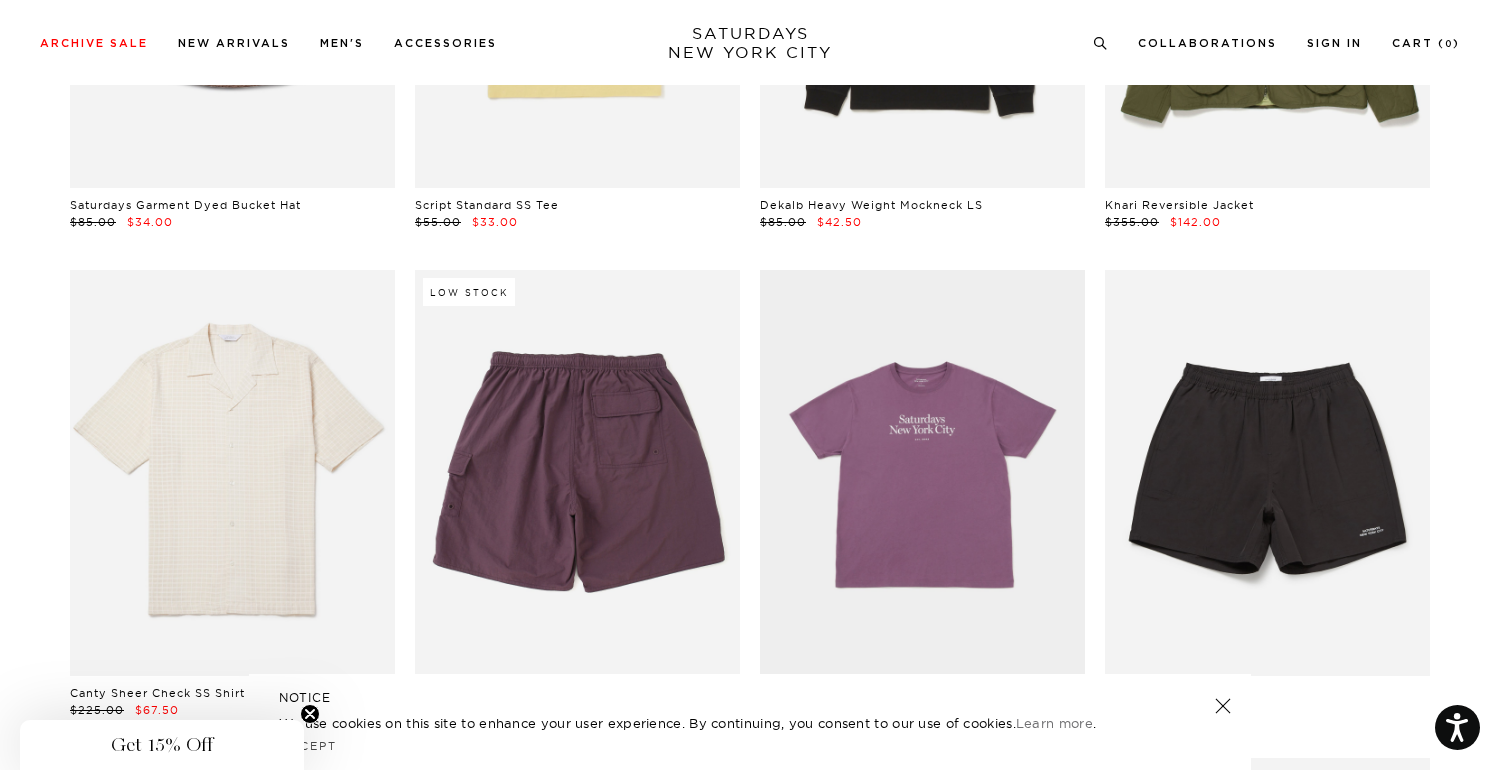 click at bounding box center [577, 473] 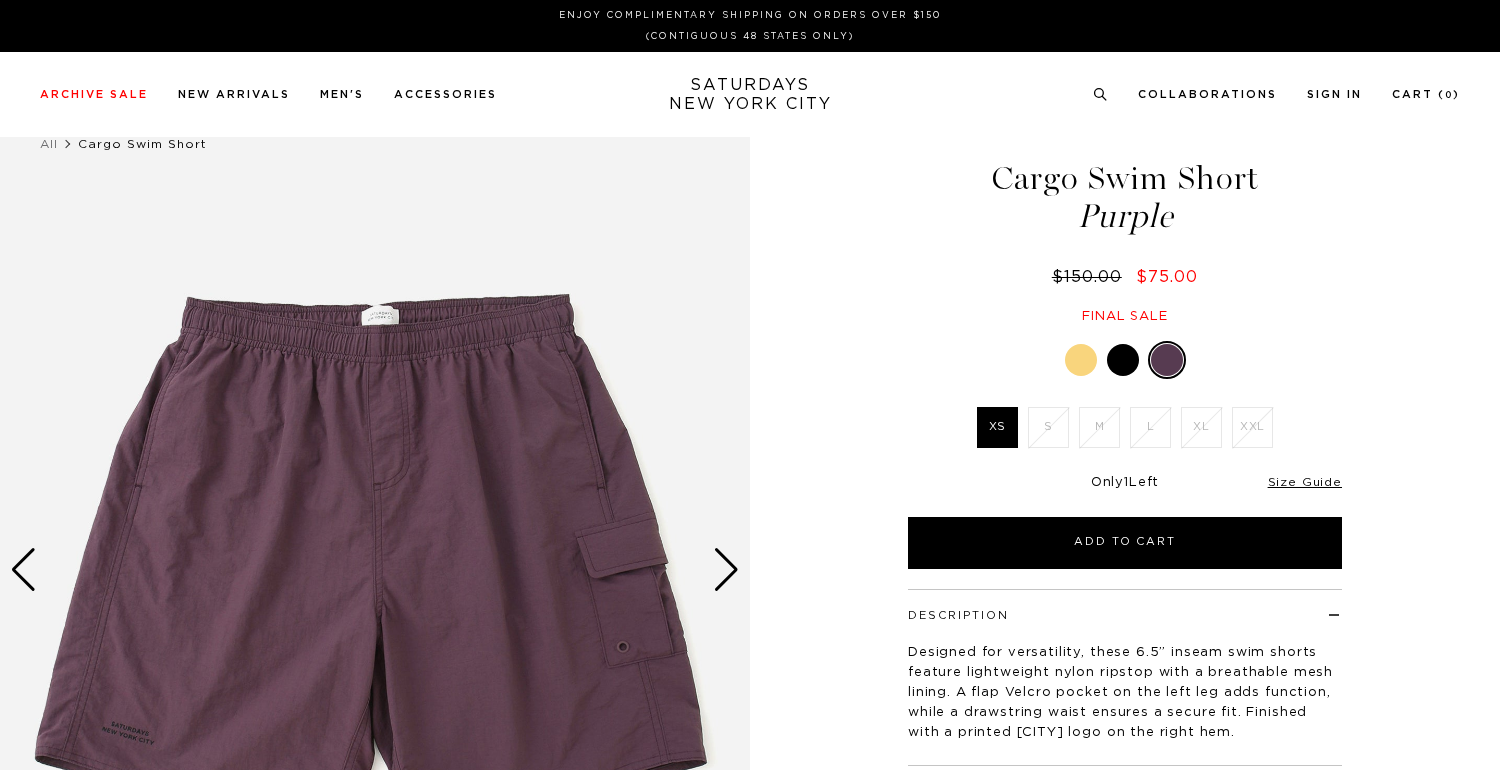scroll, scrollTop: 0, scrollLeft: 0, axis: both 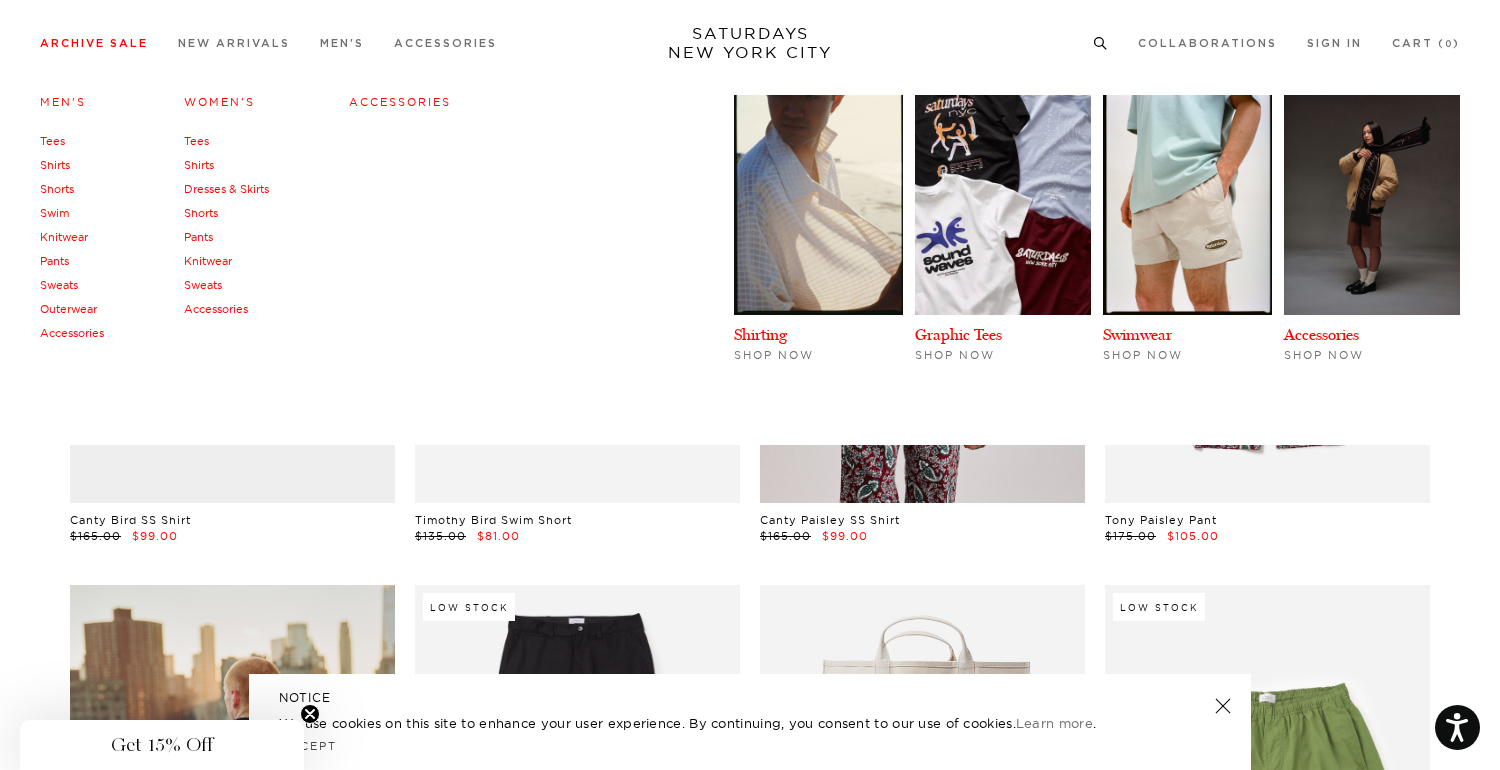 click on "Women's" at bounding box center [219, 102] 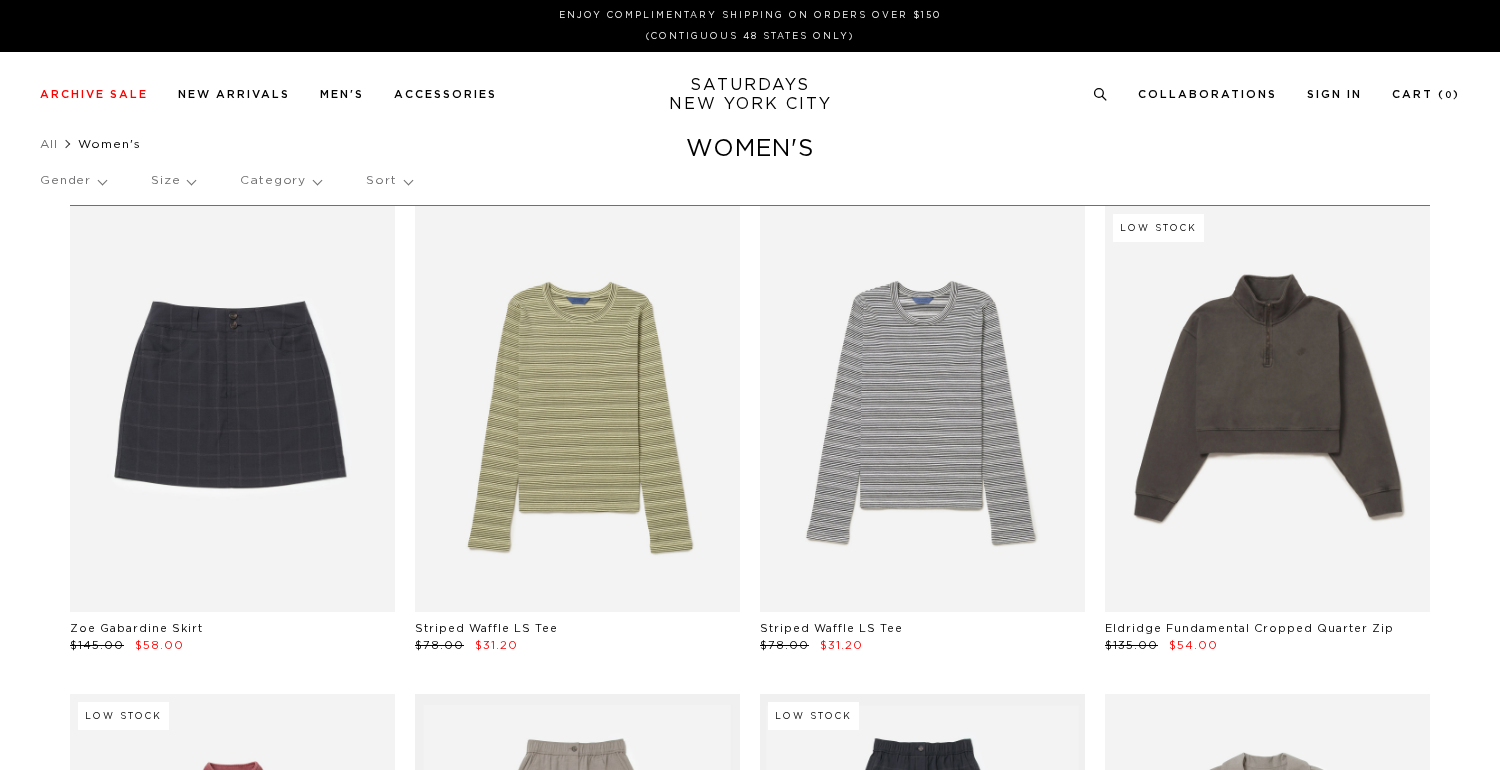 scroll, scrollTop: 0, scrollLeft: 0, axis: both 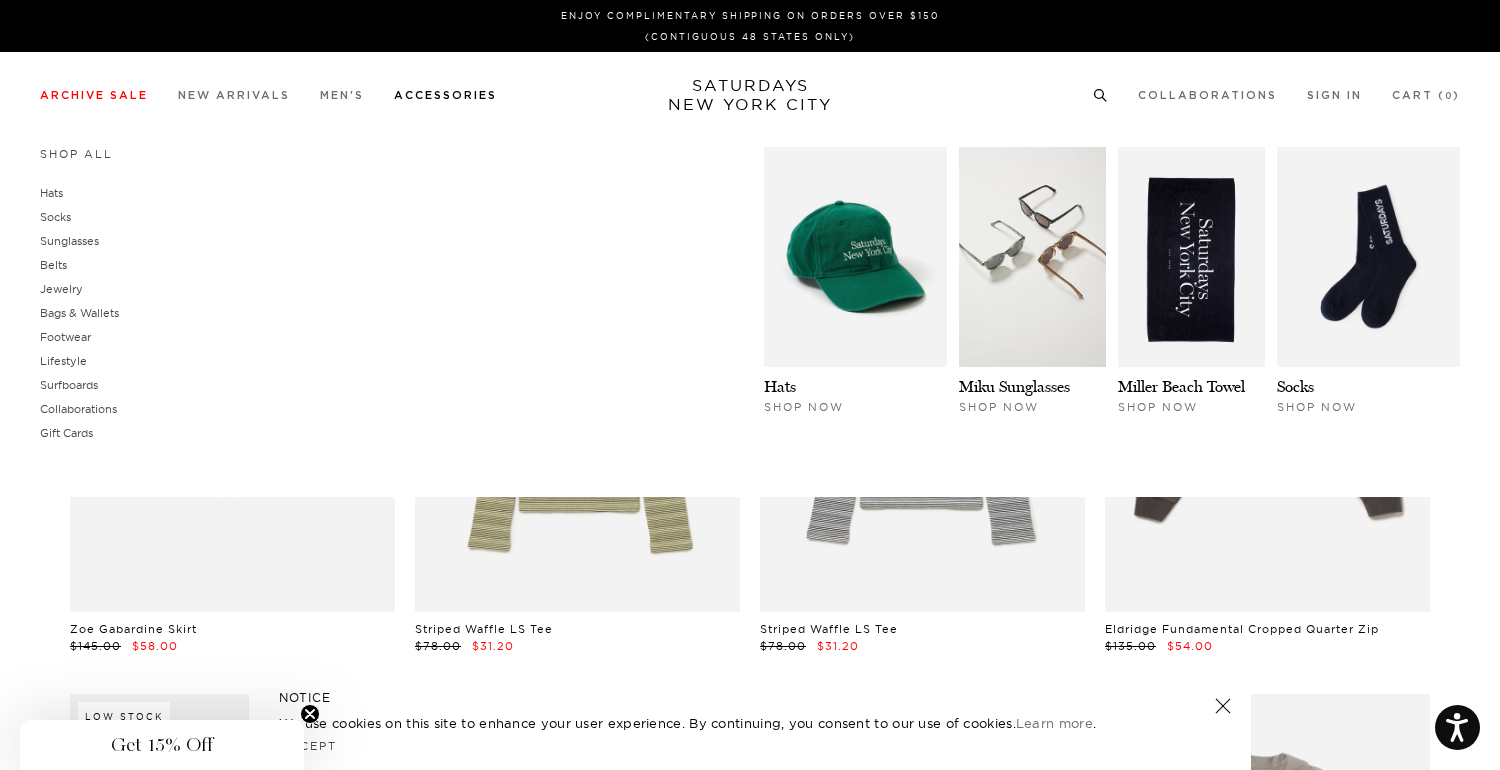 click on "Accessories" at bounding box center [445, 95] 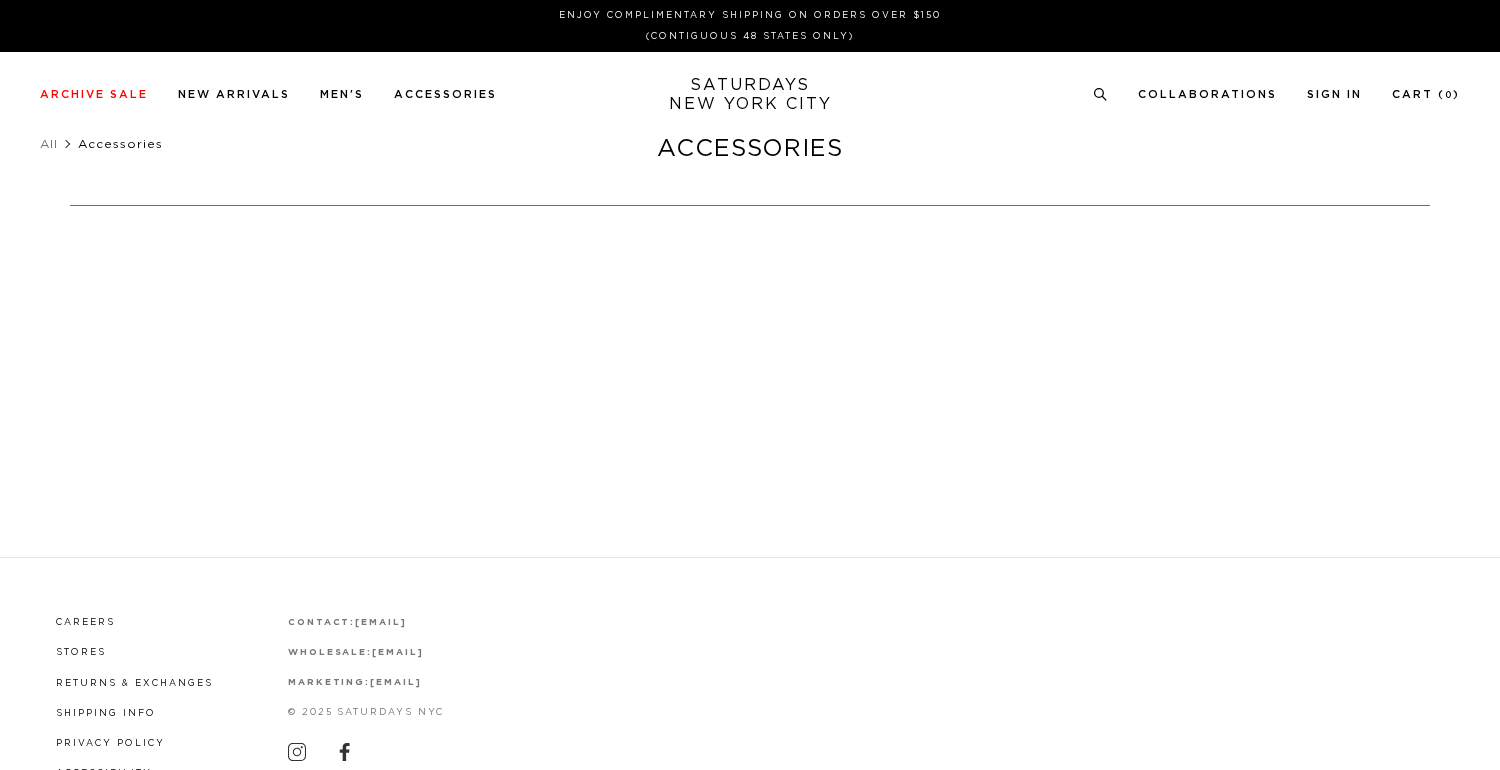 scroll, scrollTop: 0, scrollLeft: 0, axis: both 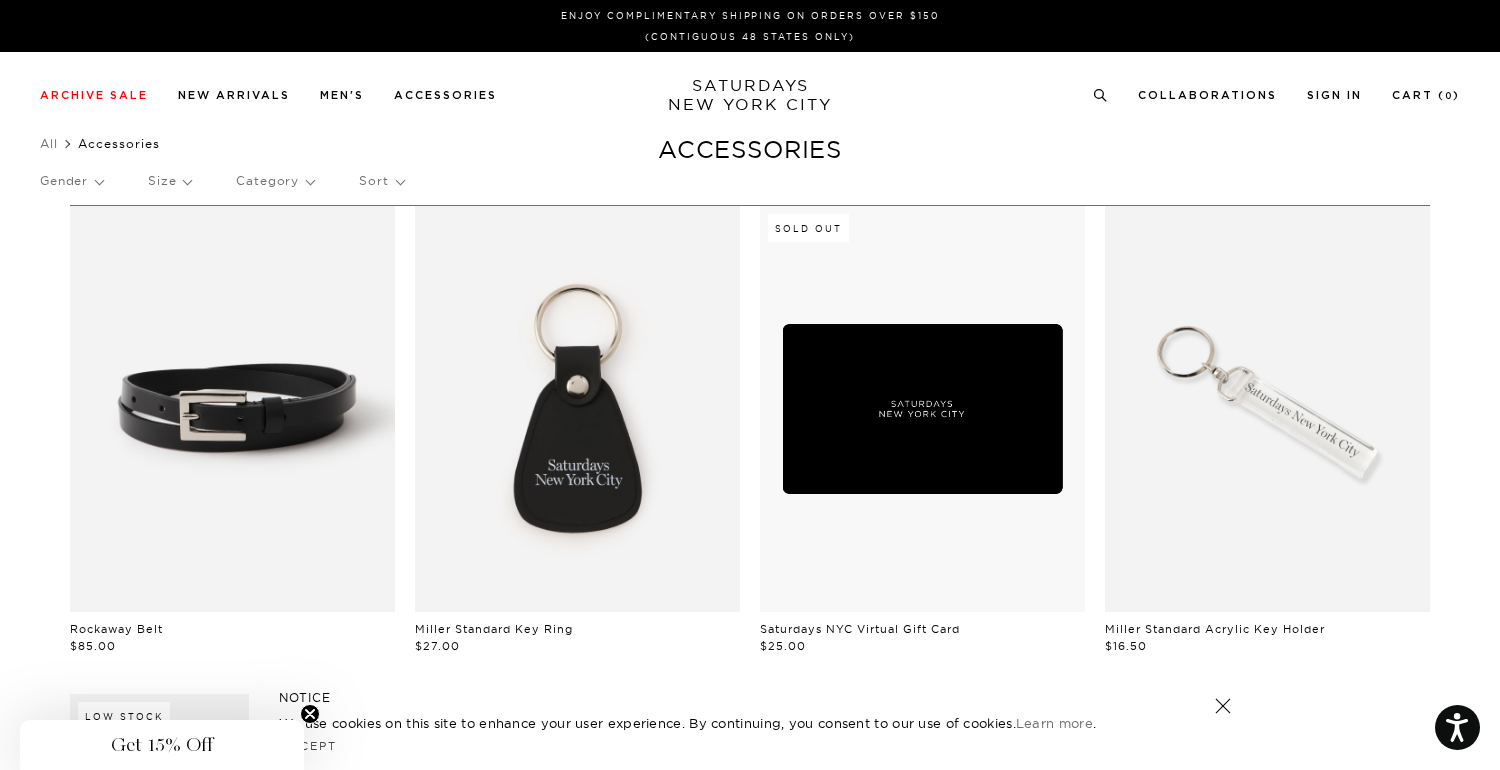 click on "Gender" at bounding box center (71, 181) 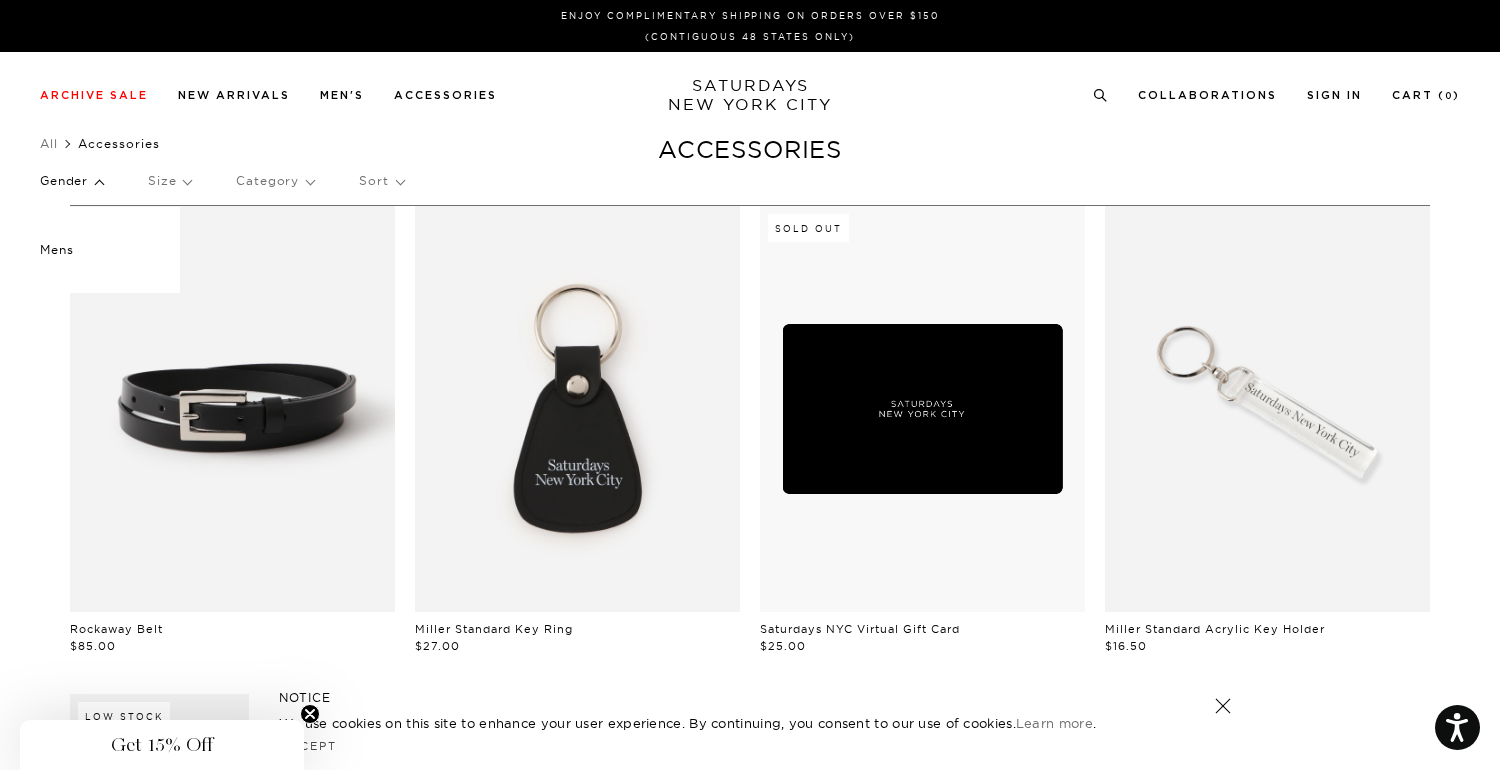 click on "Mens" at bounding box center (100, 250) 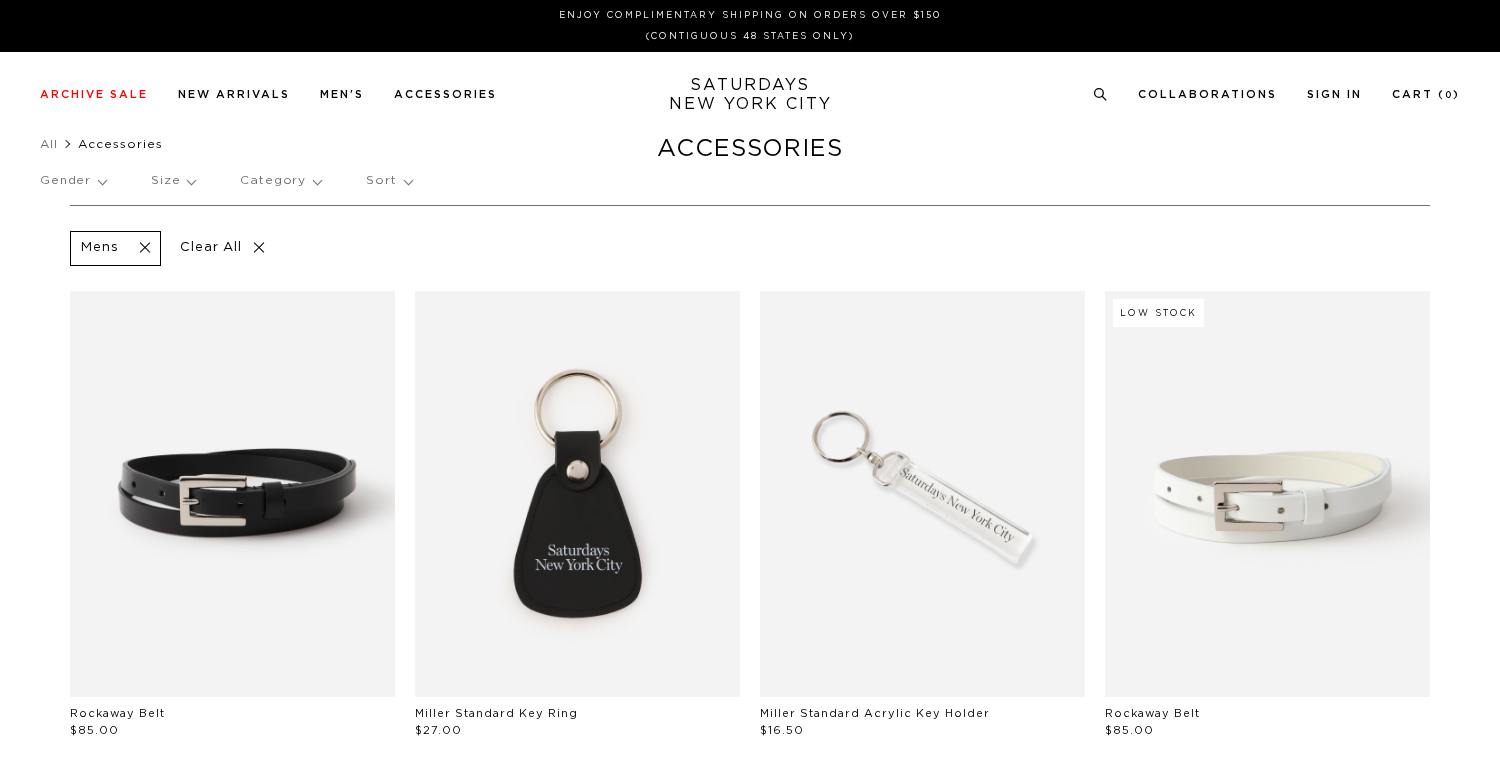 scroll, scrollTop: 0, scrollLeft: 0, axis: both 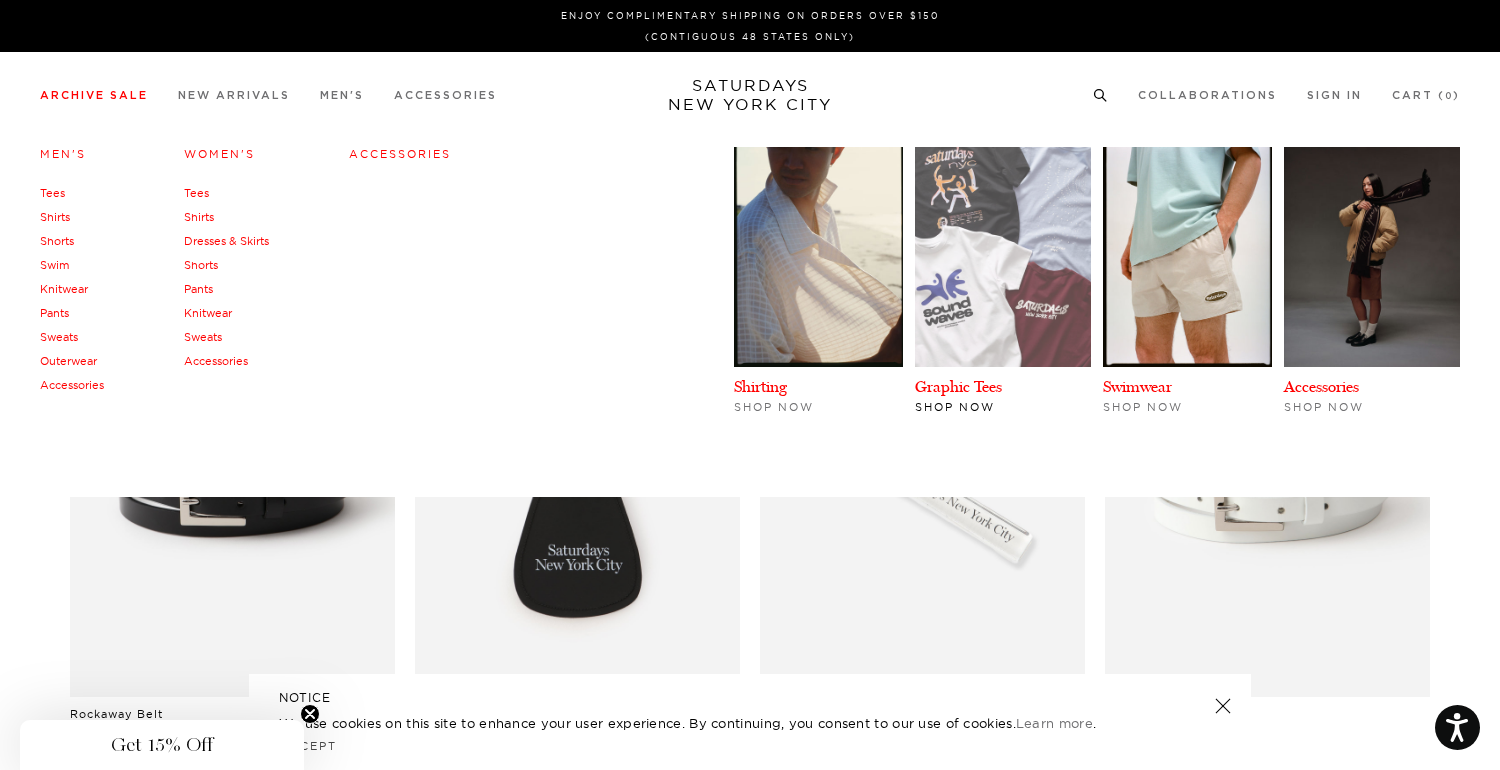 click at bounding box center [1003, 257] 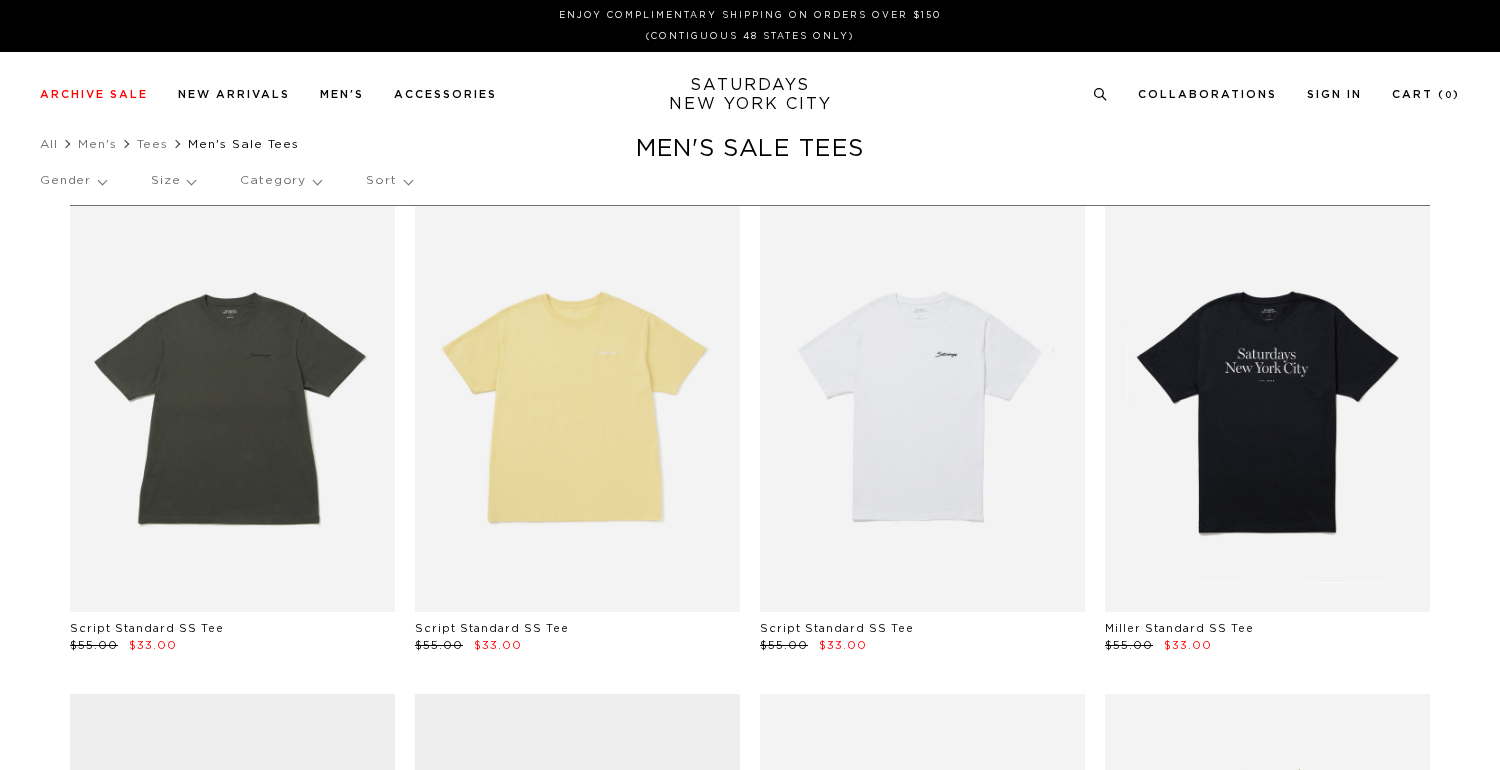 scroll, scrollTop: 0, scrollLeft: 0, axis: both 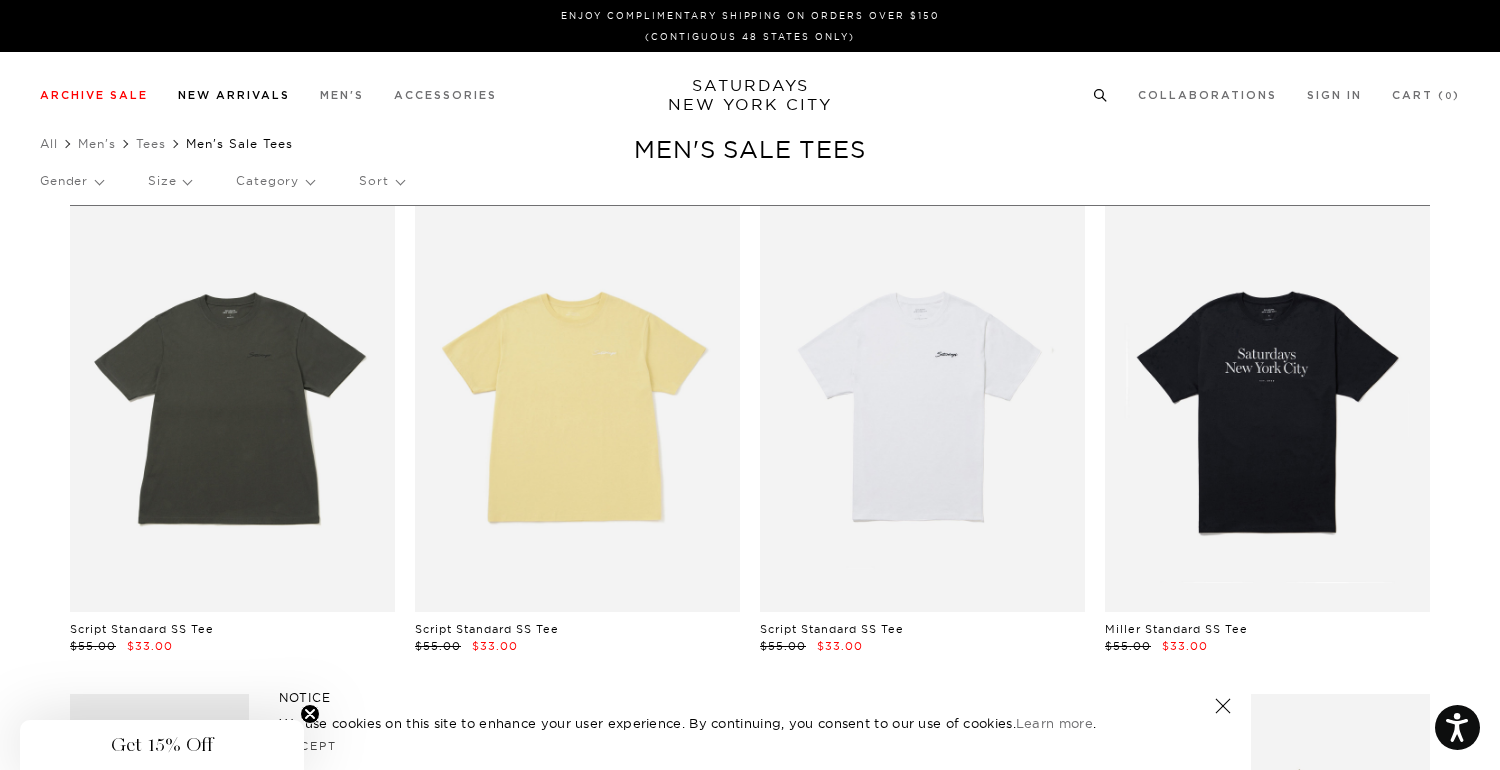 click on "New Arrivals" at bounding box center [234, 95] 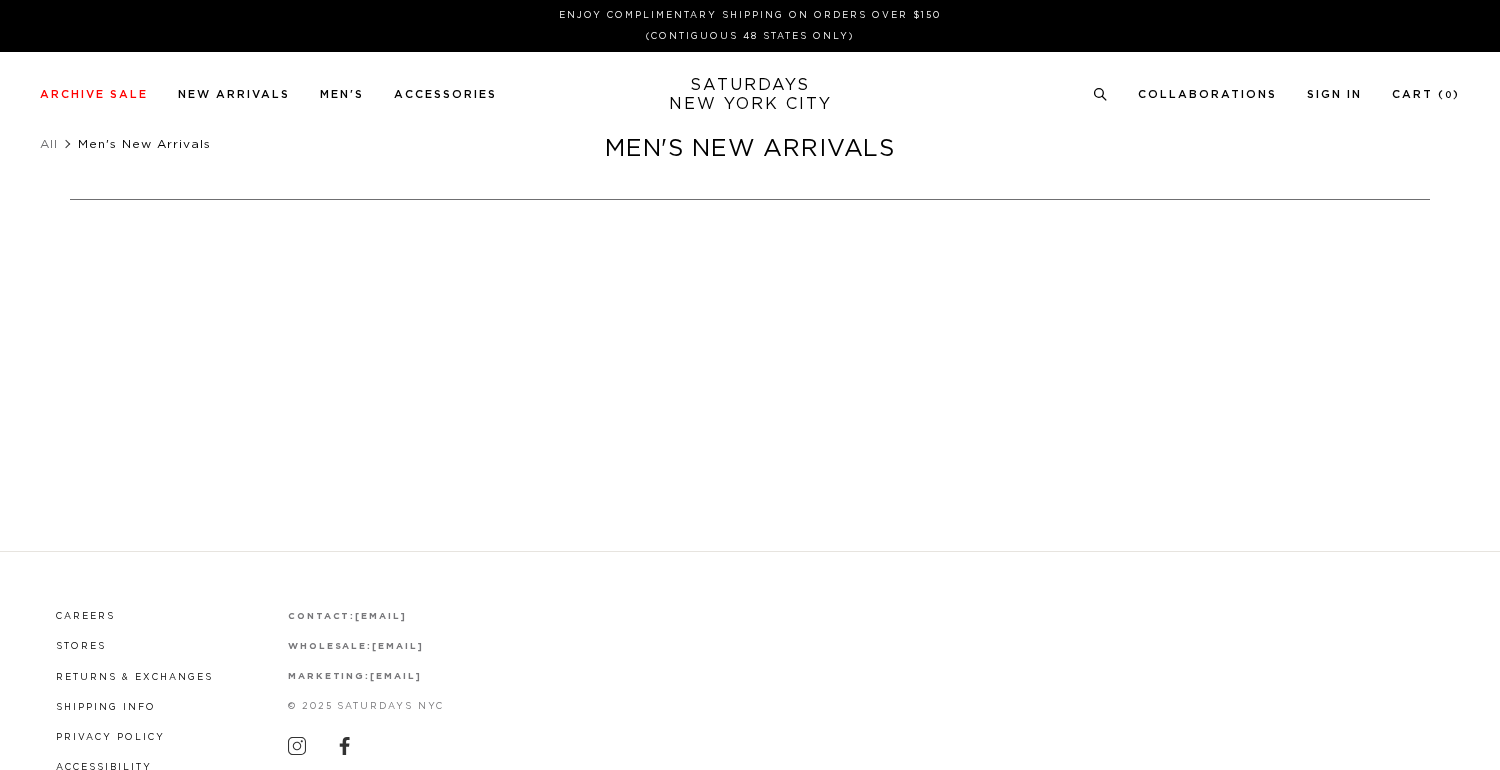 scroll, scrollTop: 0, scrollLeft: 0, axis: both 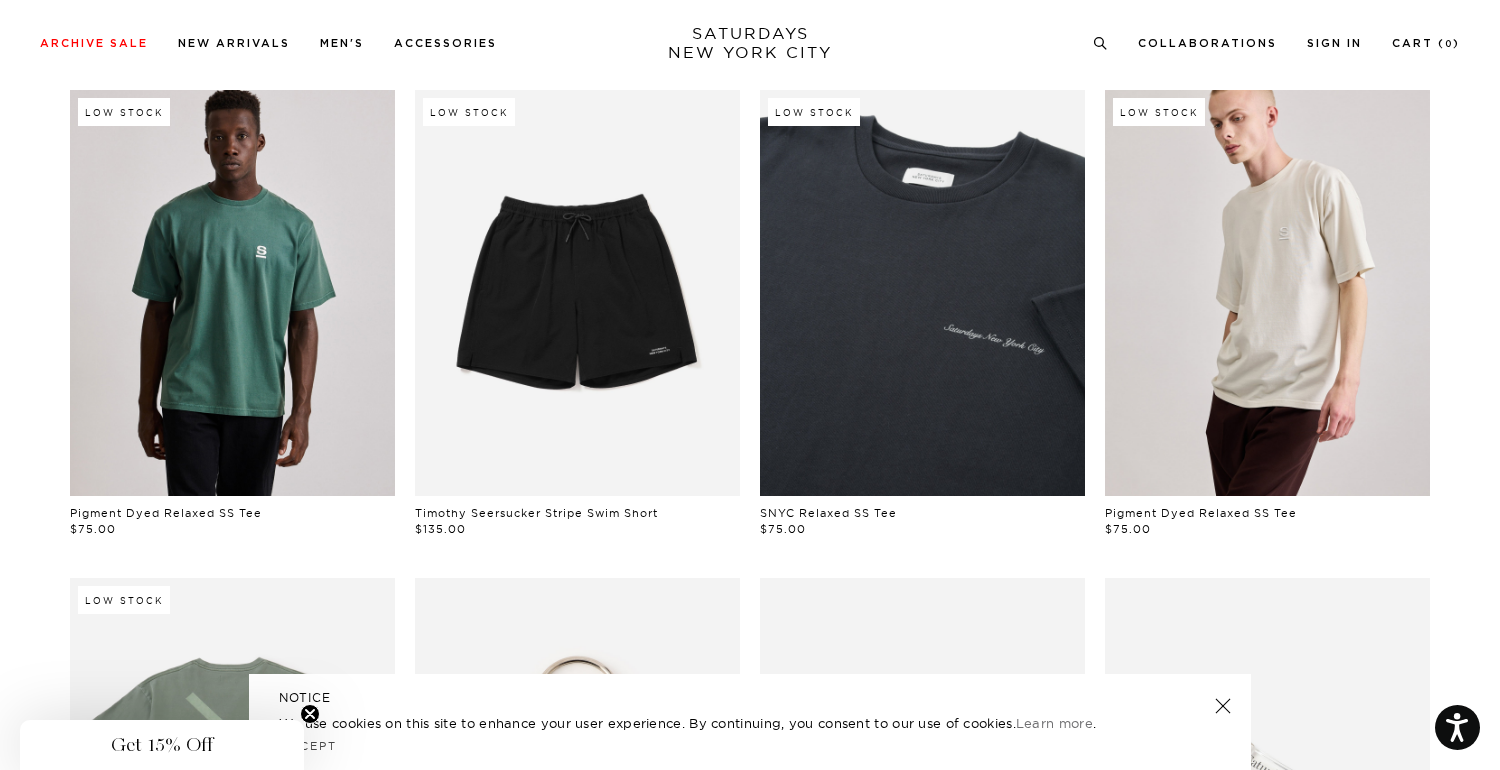 click on "Timothy Seersucker Stripe Swim Short" at bounding box center [536, 513] 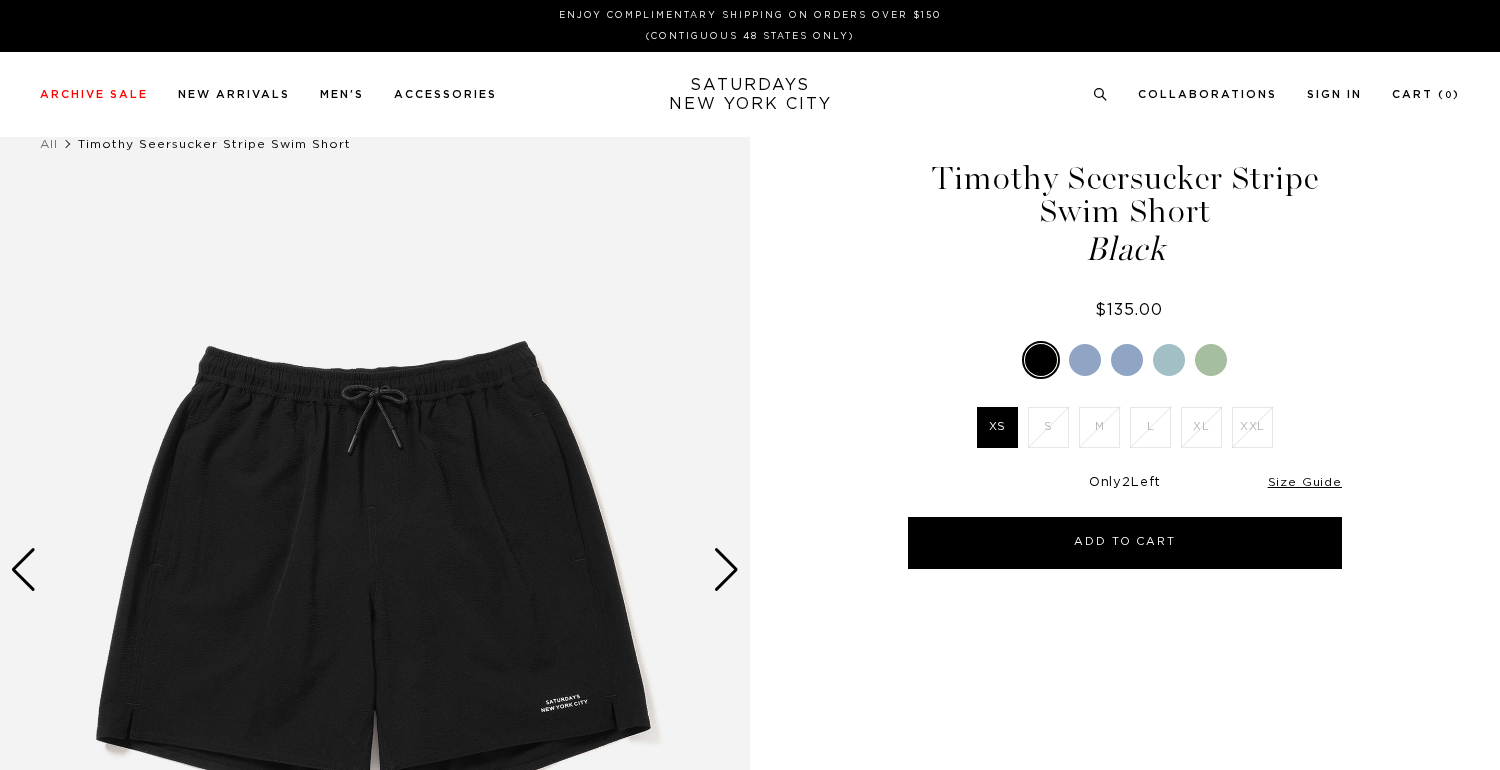 scroll, scrollTop: 0, scrollLeft: 0, axis: both 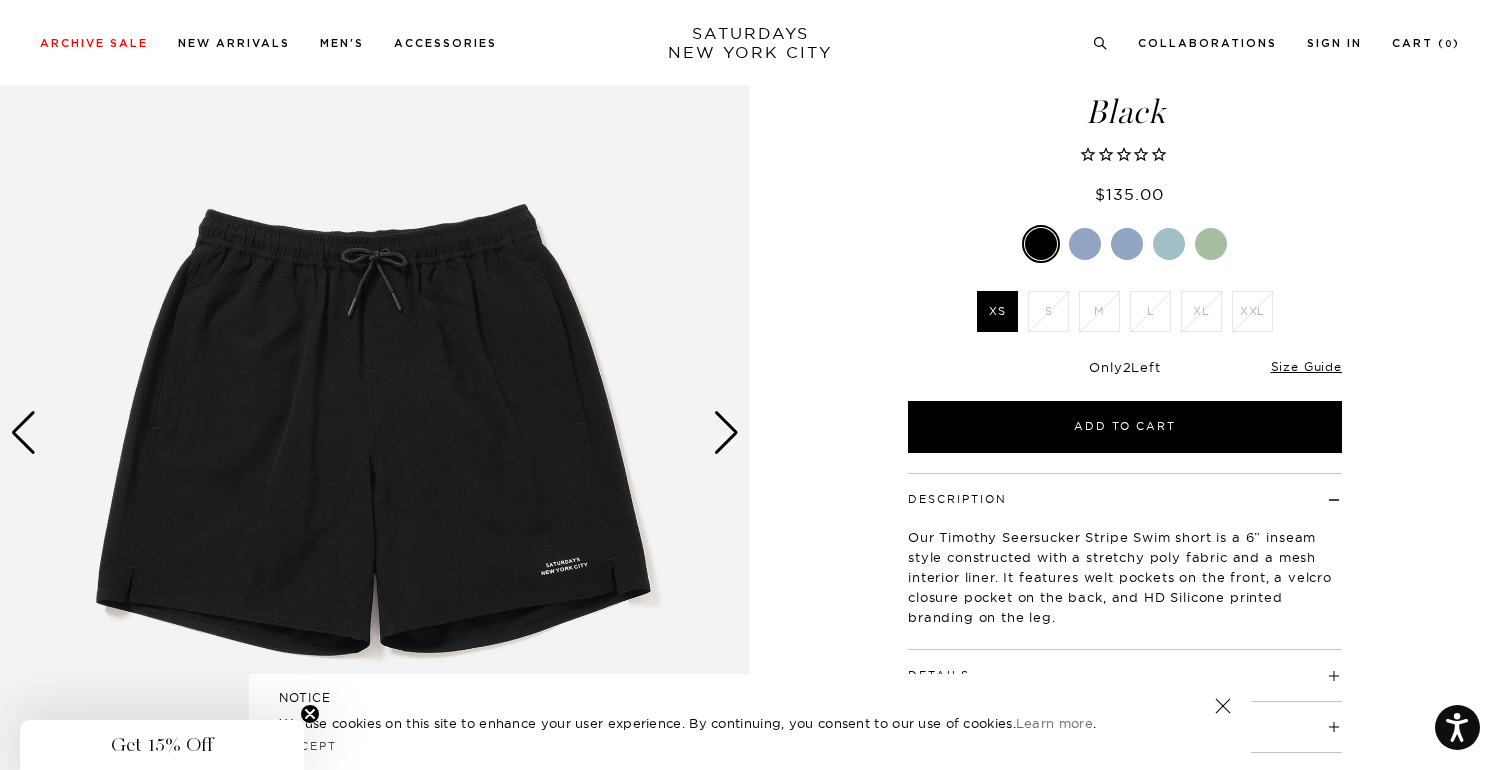 click on "L" at bounding box center [1150, 311] 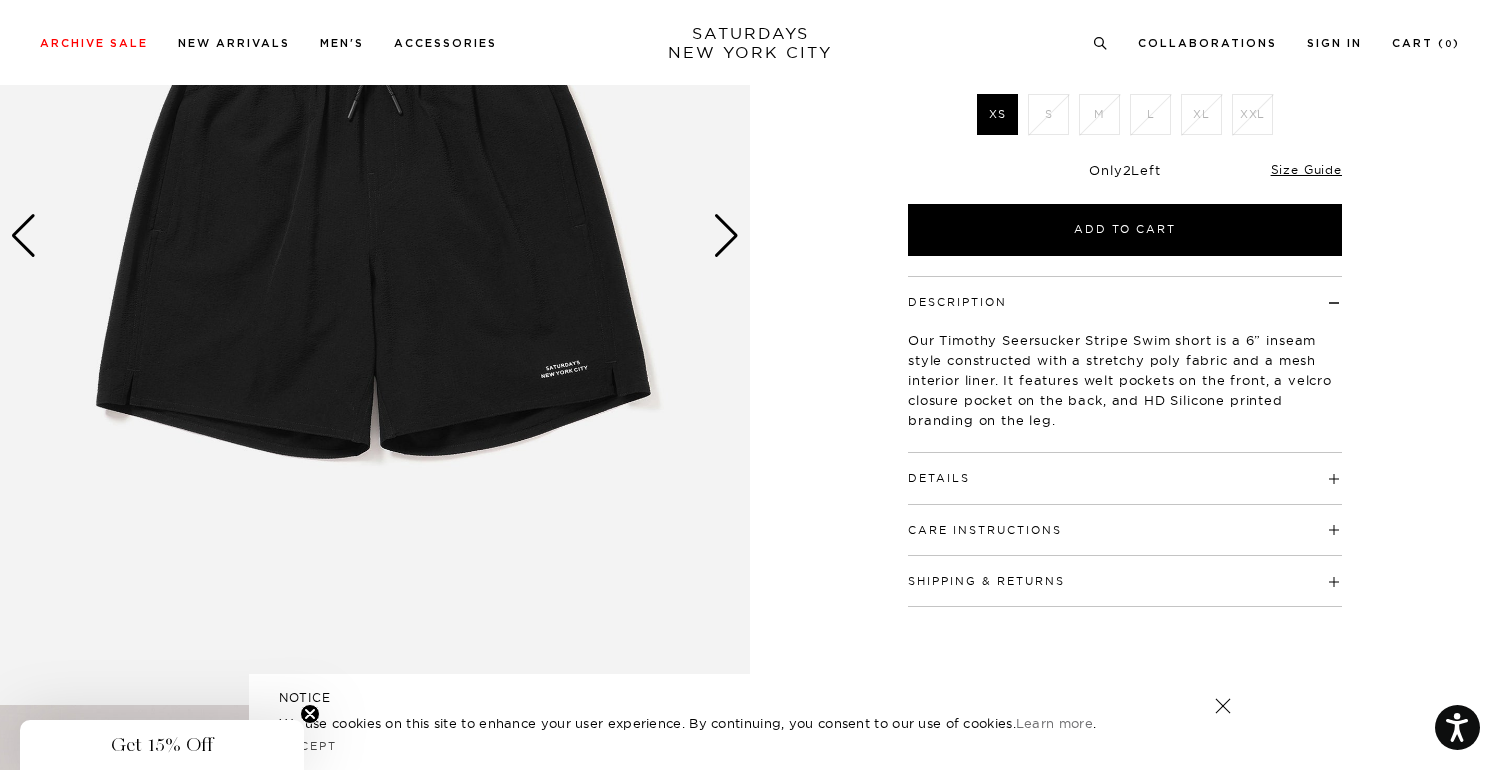 scroll, scrollTop: 339, scrollLeft: 0, axis: vertical 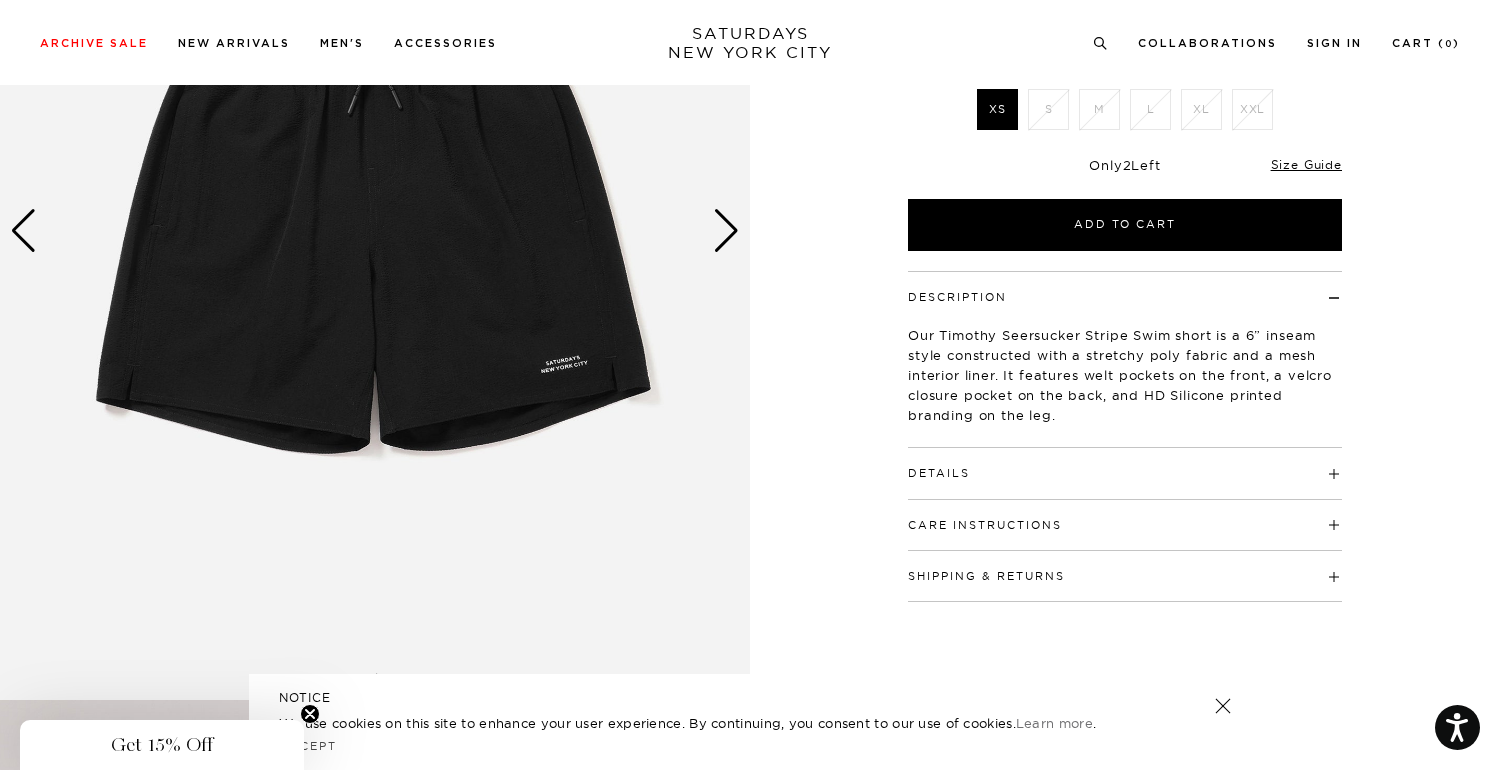 click on "Details" at bounding box center (939, 473) 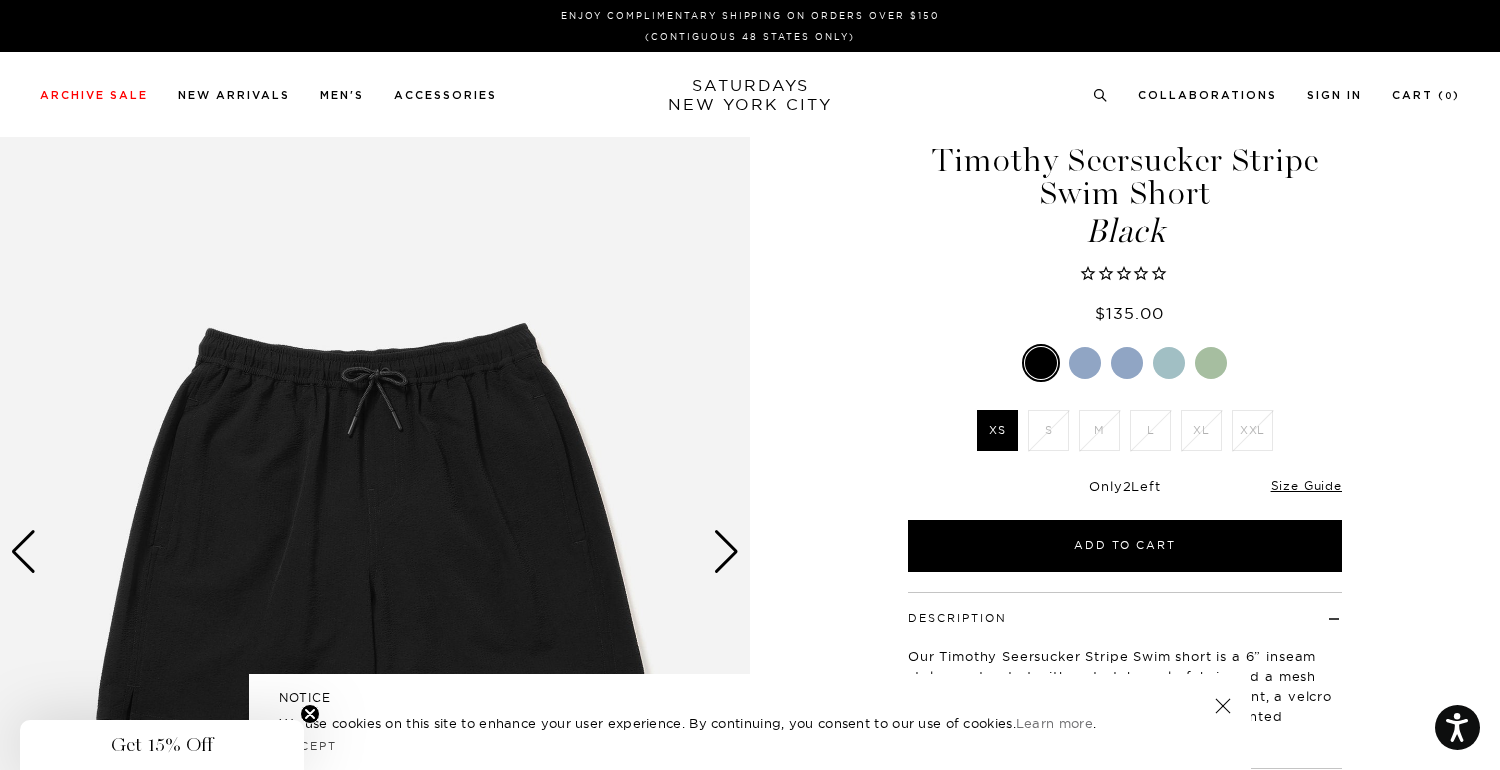 scroll, scrollTop: 0, scrollLeft: 0, axis: both 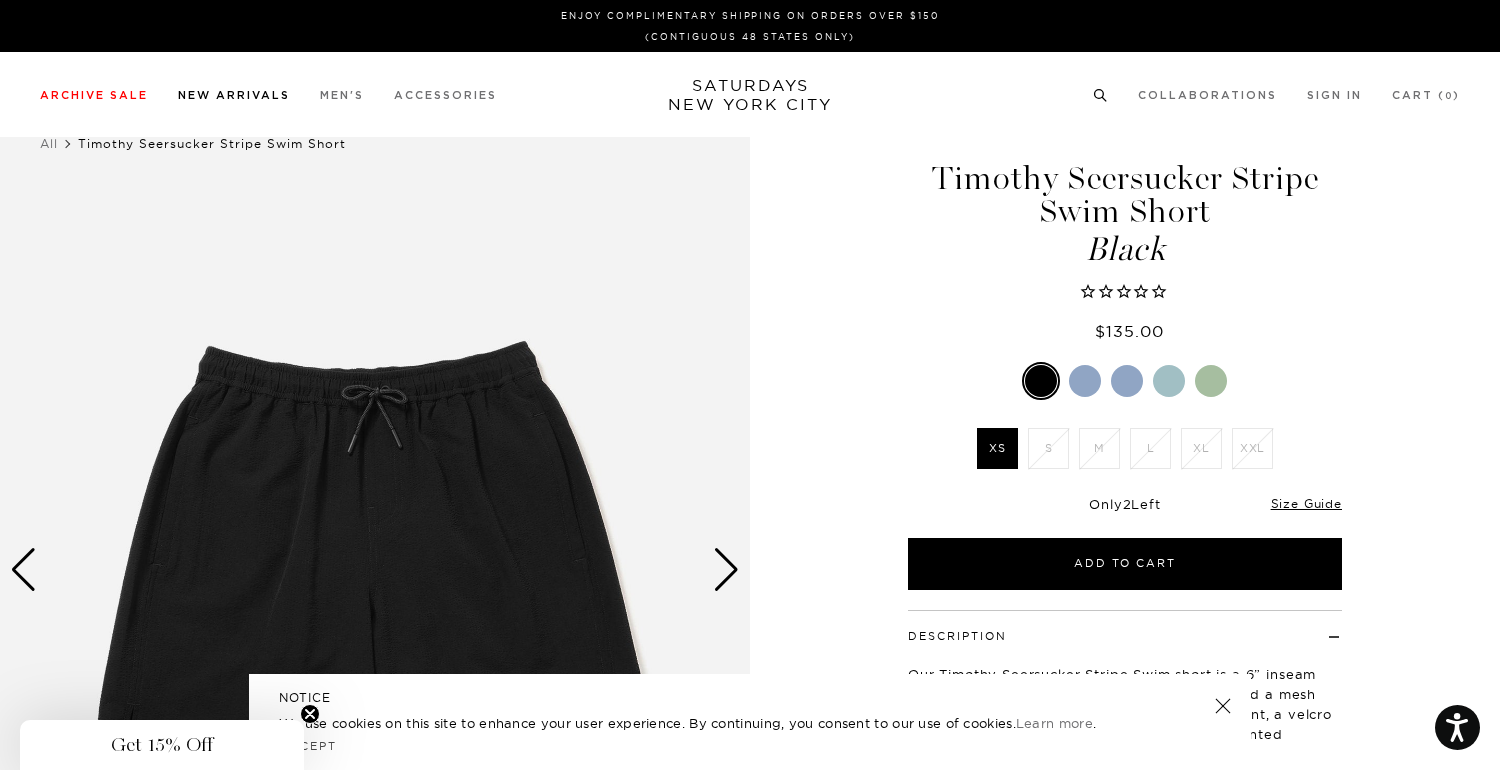 click on "New Arrivals" at bounding box center (234, 95) 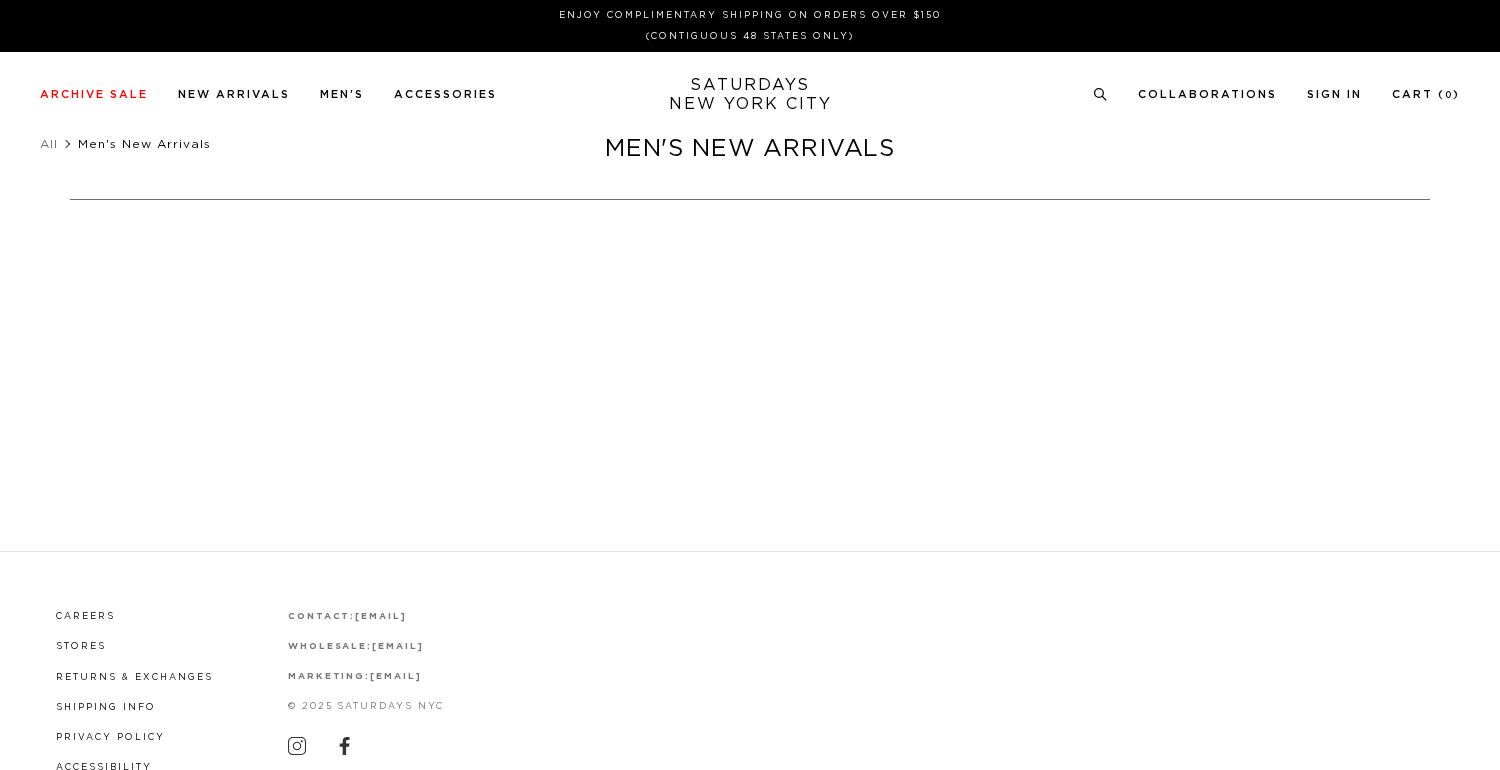 scroll, scrollTop: 0, scrollLeft: 0, axis: both 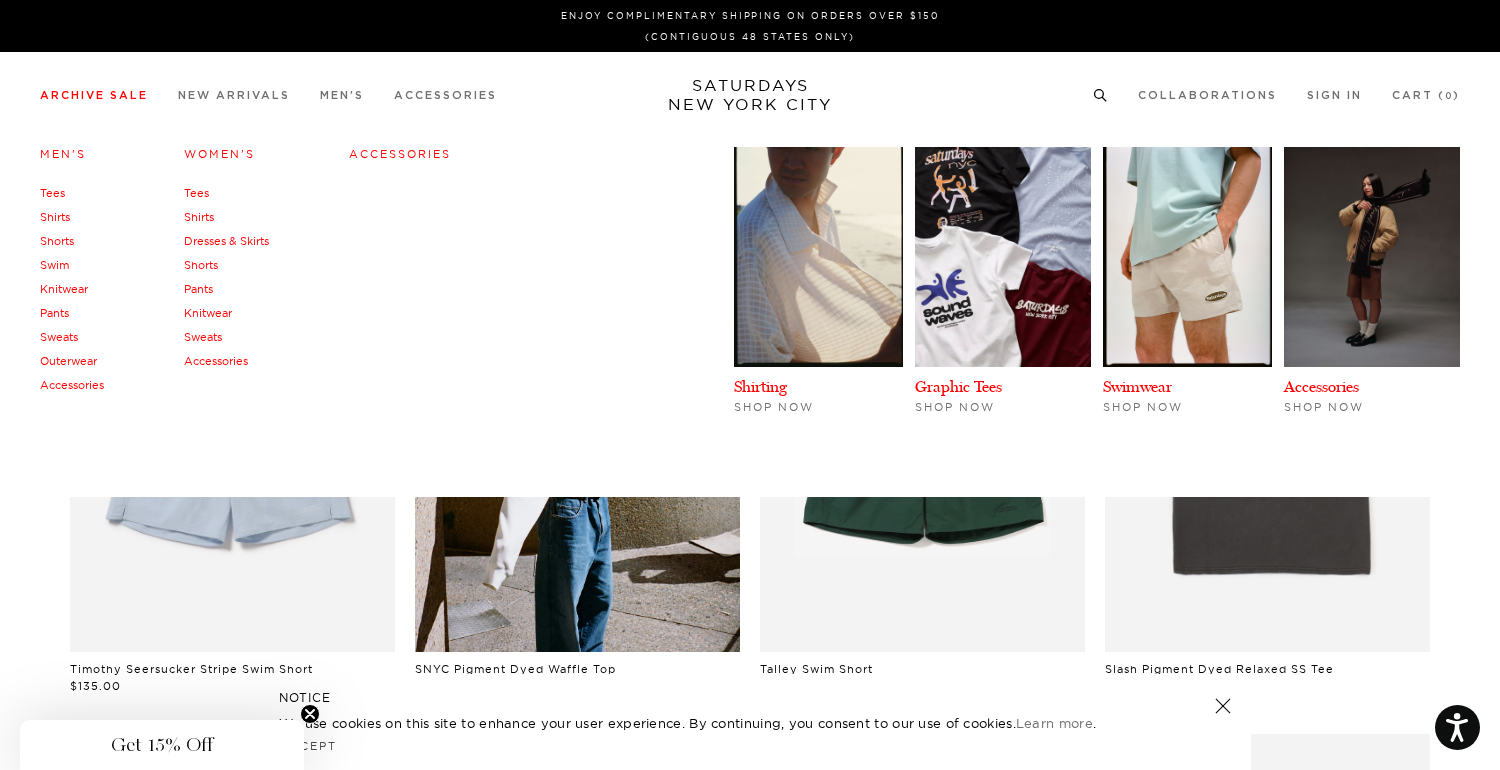 click on "Dresses & Skirts" at bounding box center [226, 241] 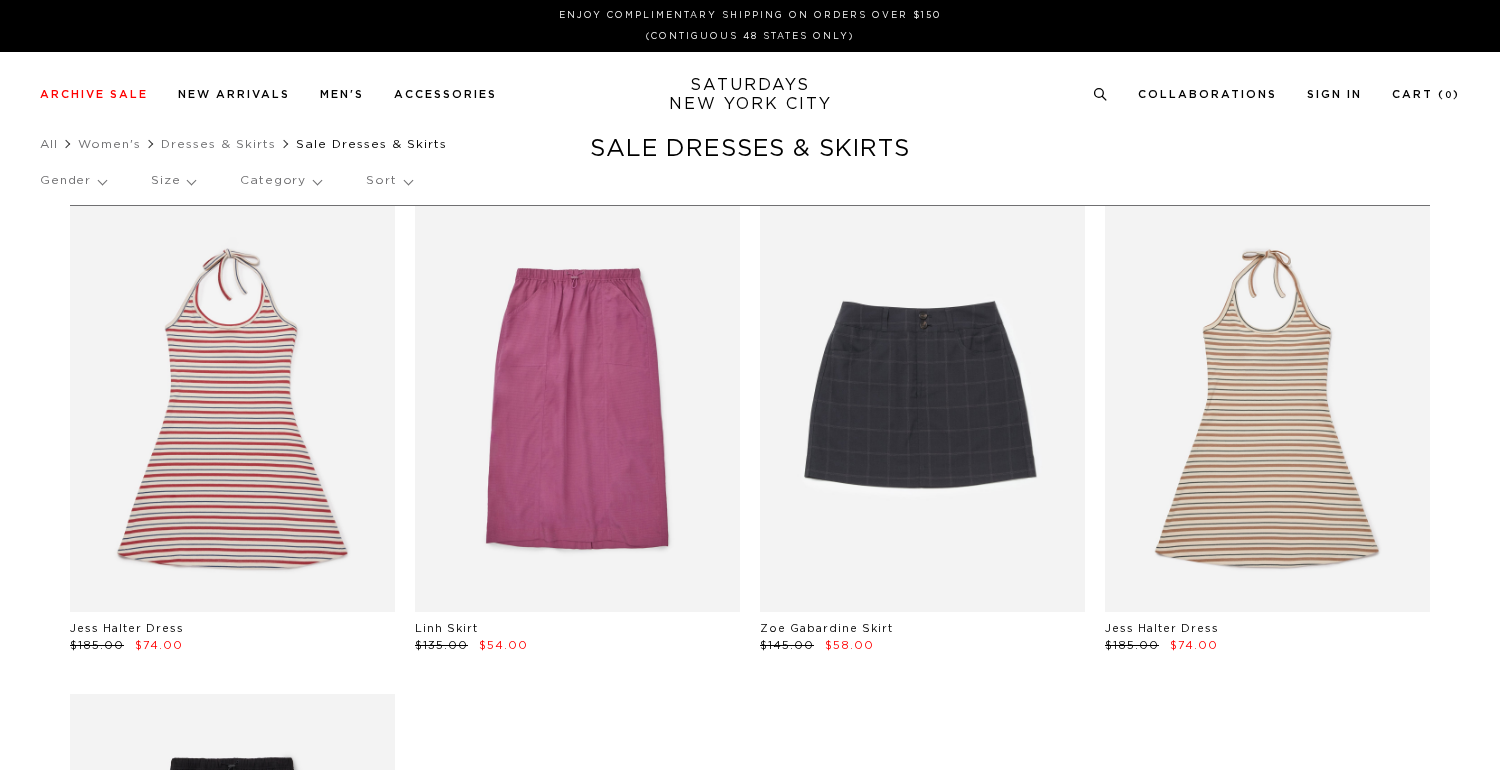scroll, scrollTop: 0, scrollLeft: 0, axis: both 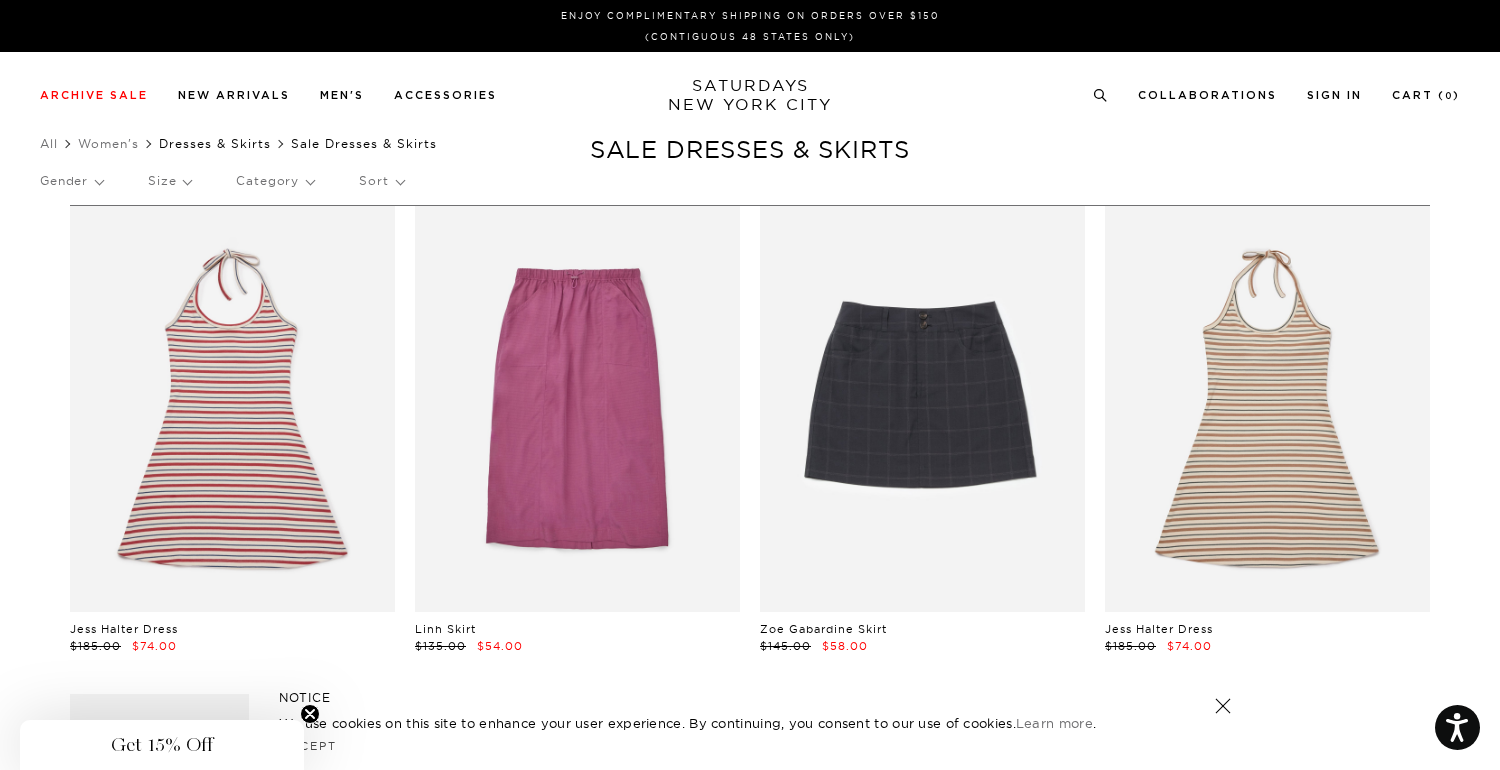 click on "Dresses & Skirts" at bounding box center (215, 143) 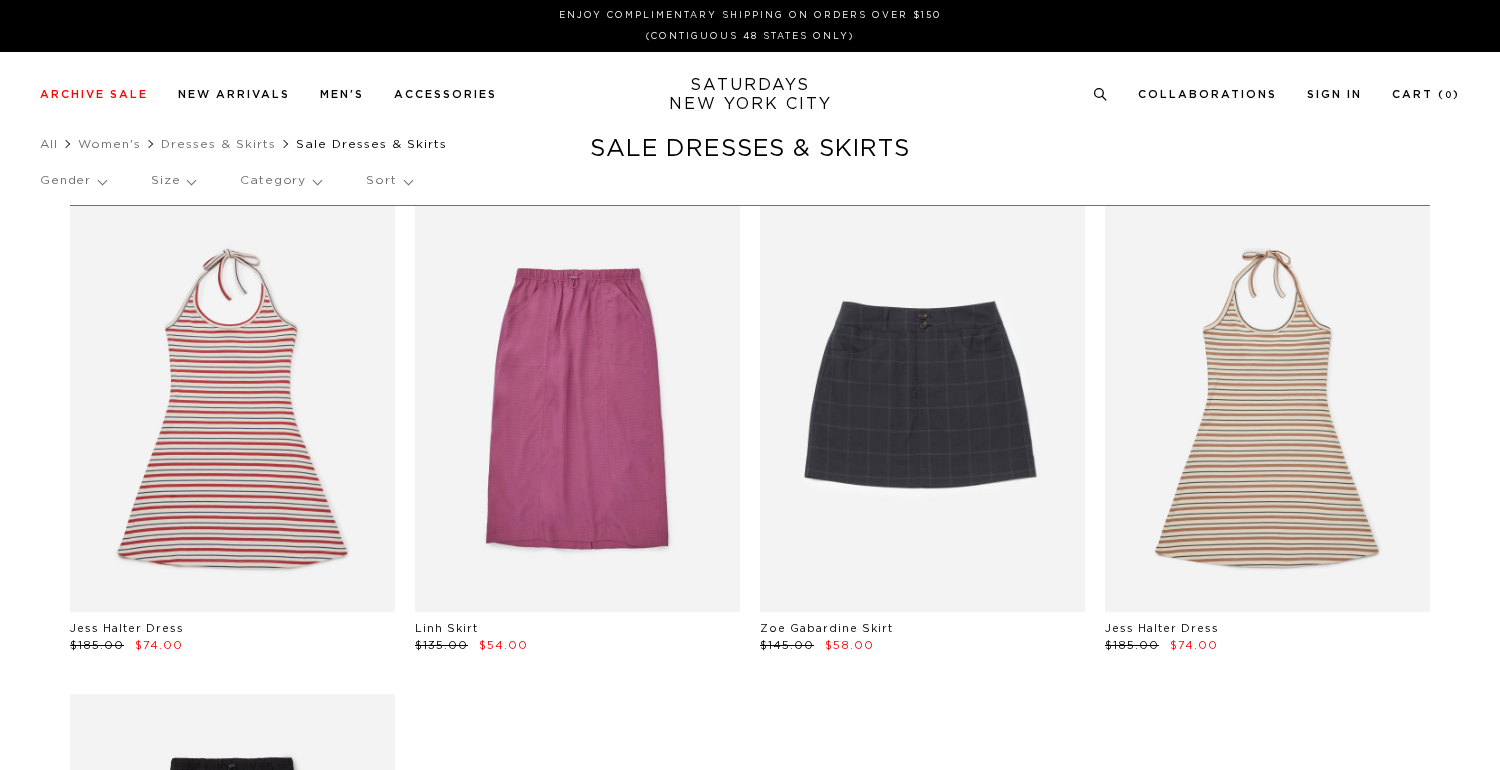 scroll, scrollTop: 0, scrollLeft: 0, axis: both 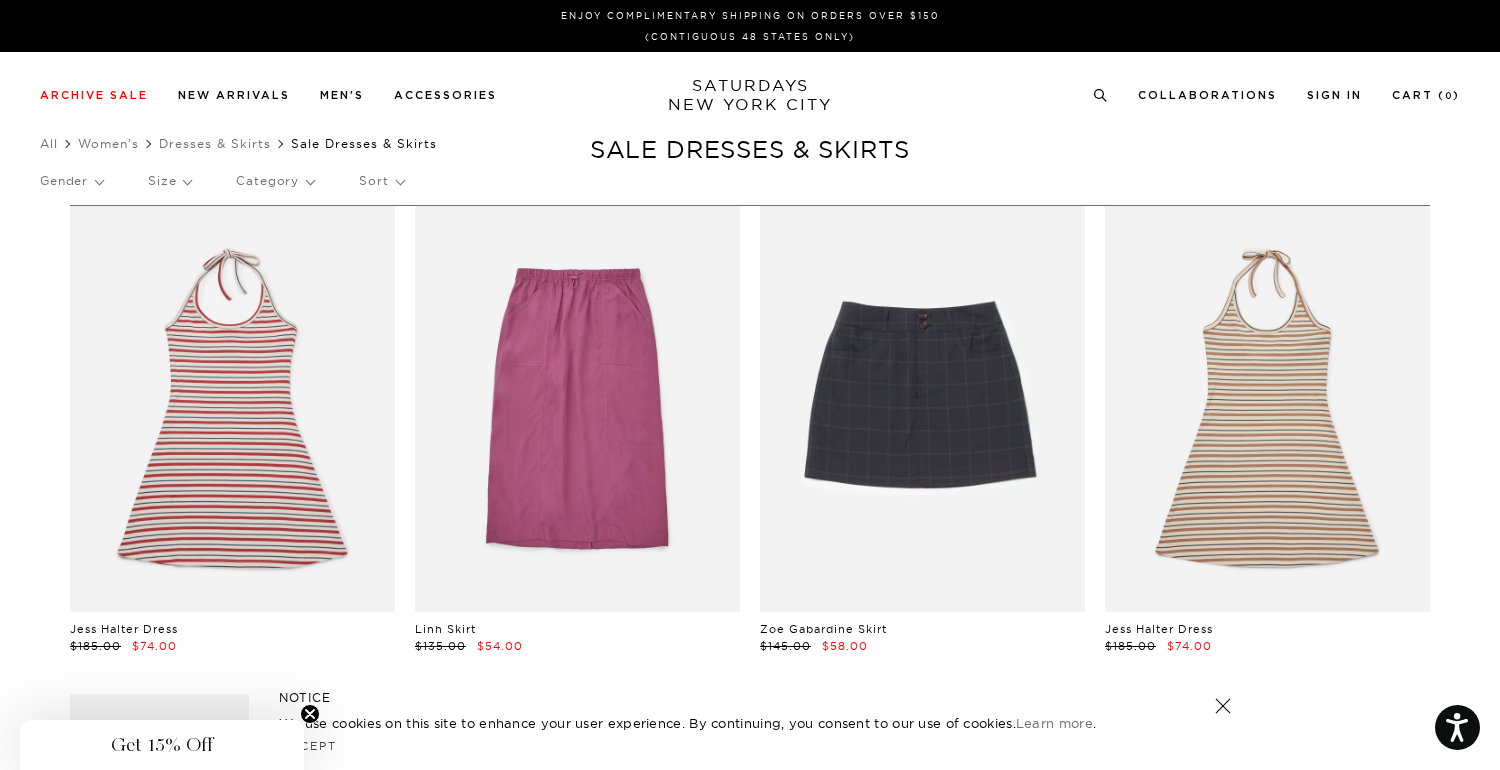click on "Sale Dresses & Skirts" at bounding box center [364, 143] 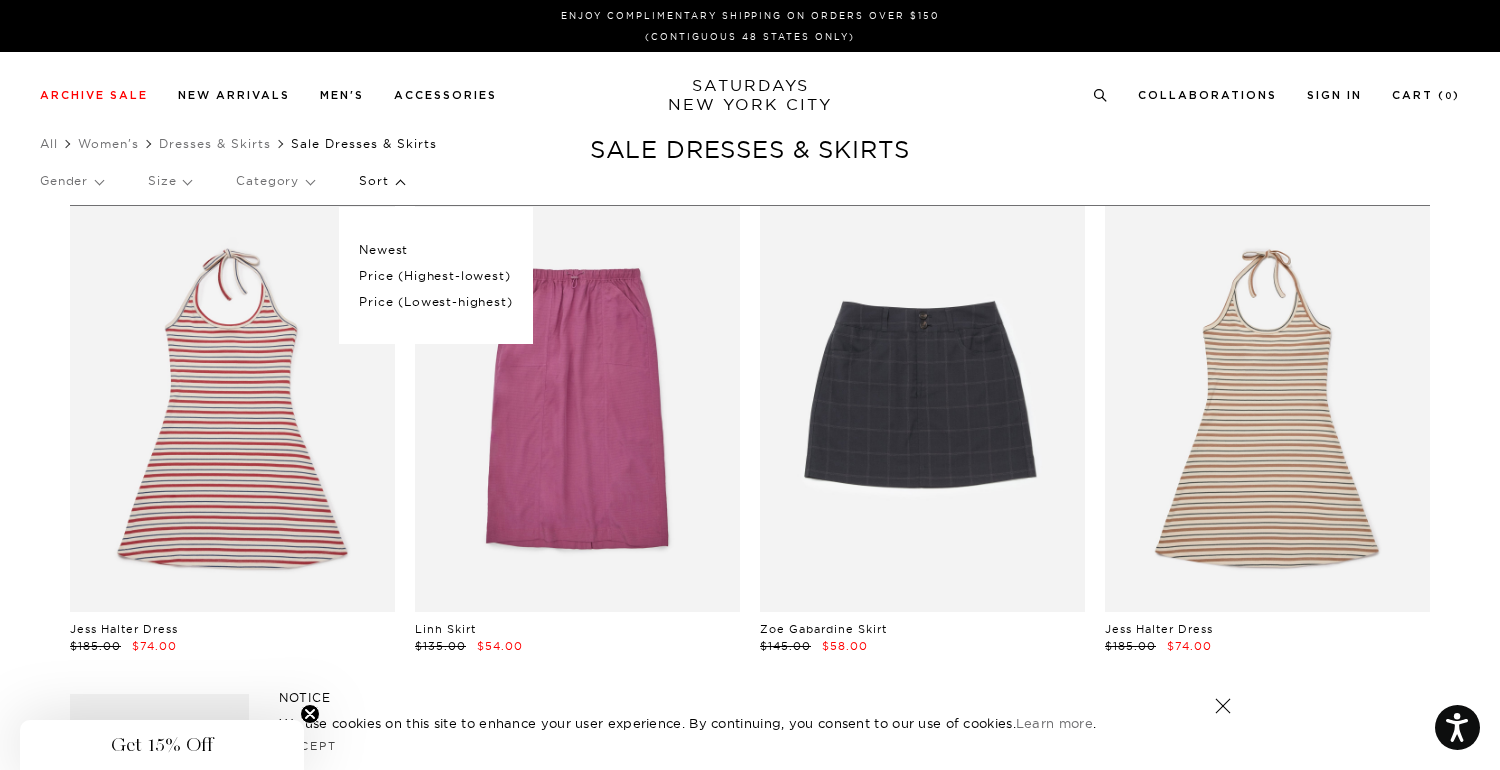 click on "Price (Highest-lowest)" at bounding box center [435, 276] 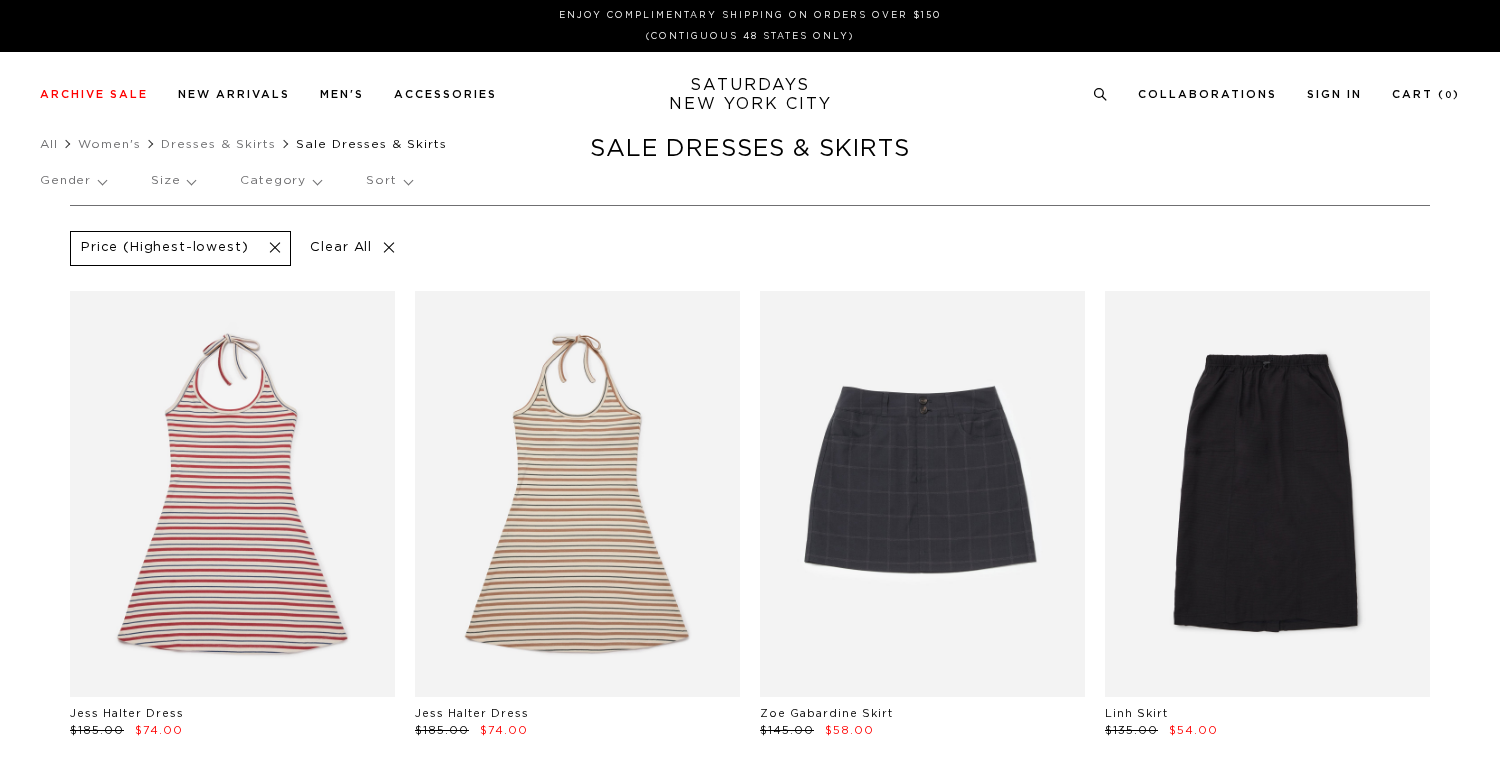 scroll, scrollTop: 0, scrollLeft: 0, axis: both 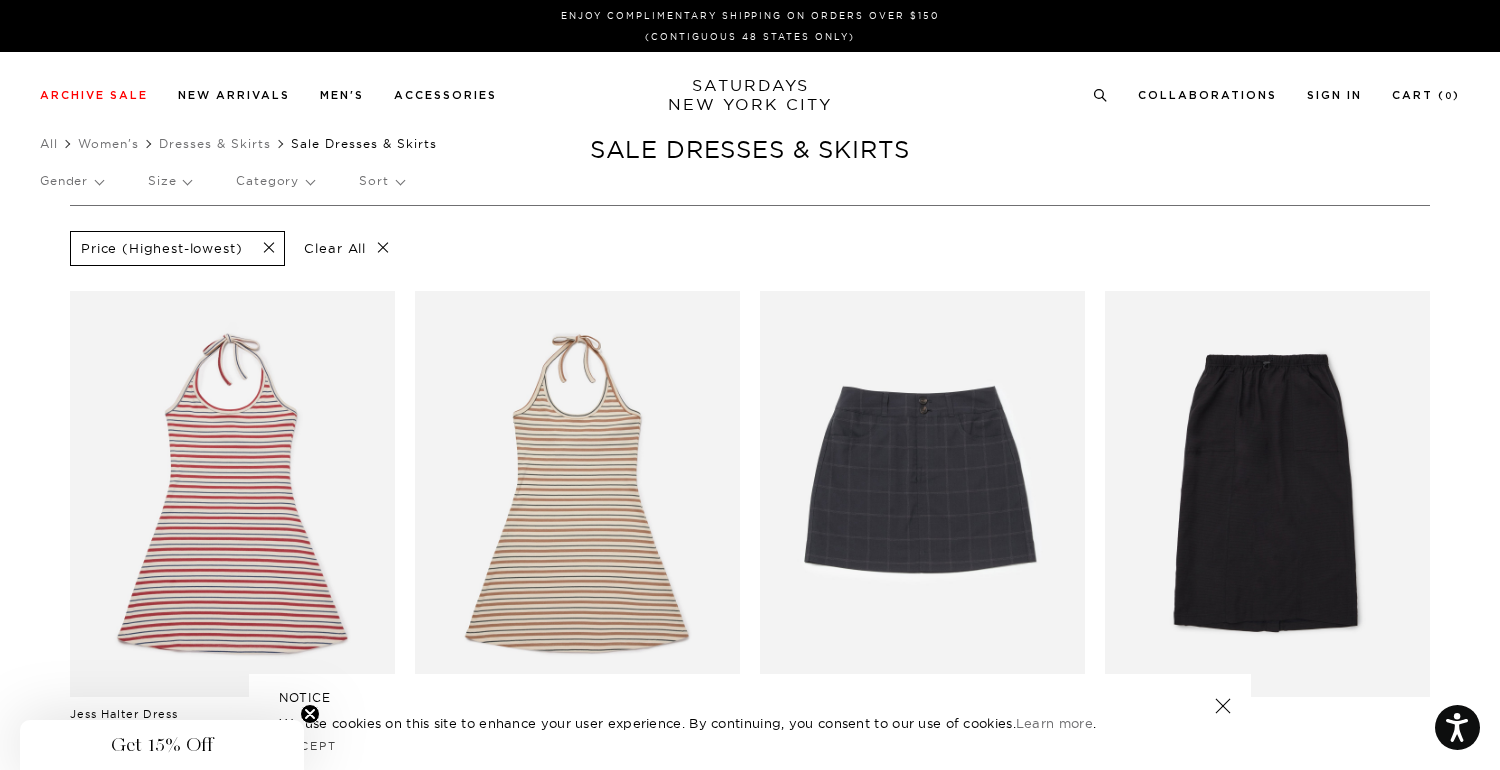 click on "Sort" at bounding box center [381, 181] 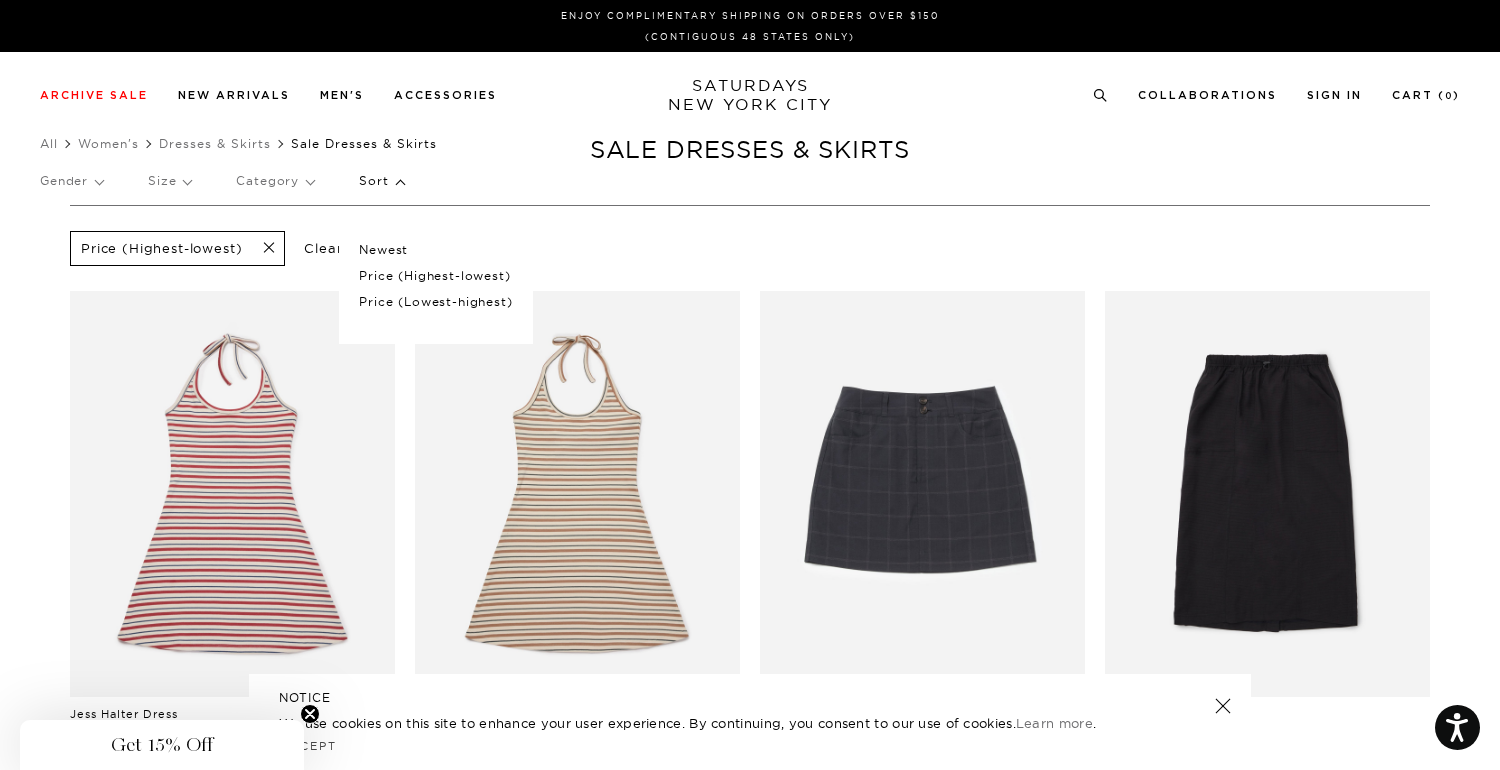 click on "Price (Lowest-highest)" at bounding box center [435, 302] 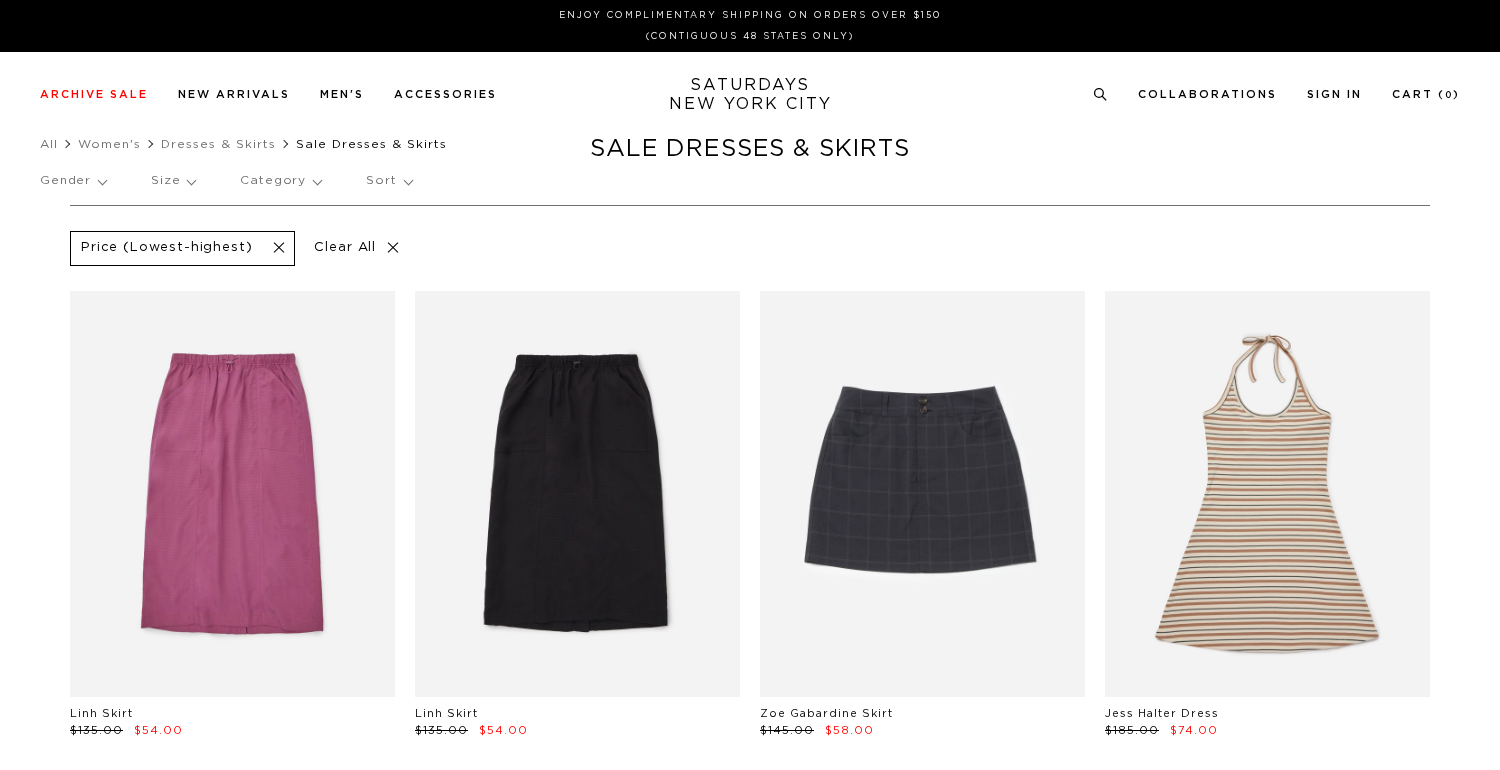 scroll, scrollTop: 0, scrollLeft: 0, axis: both 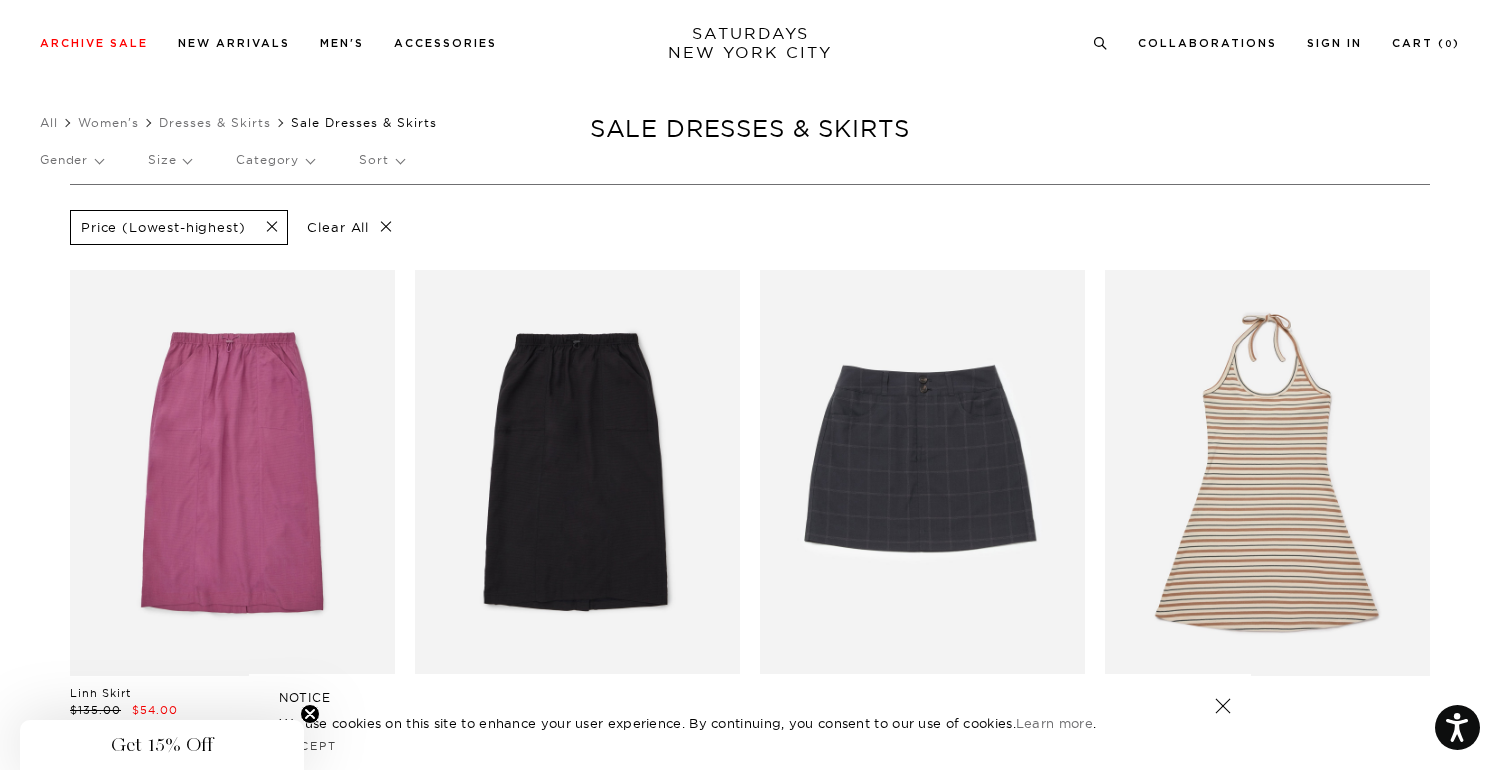 click on "Sort" at bounding box center (381, 160) 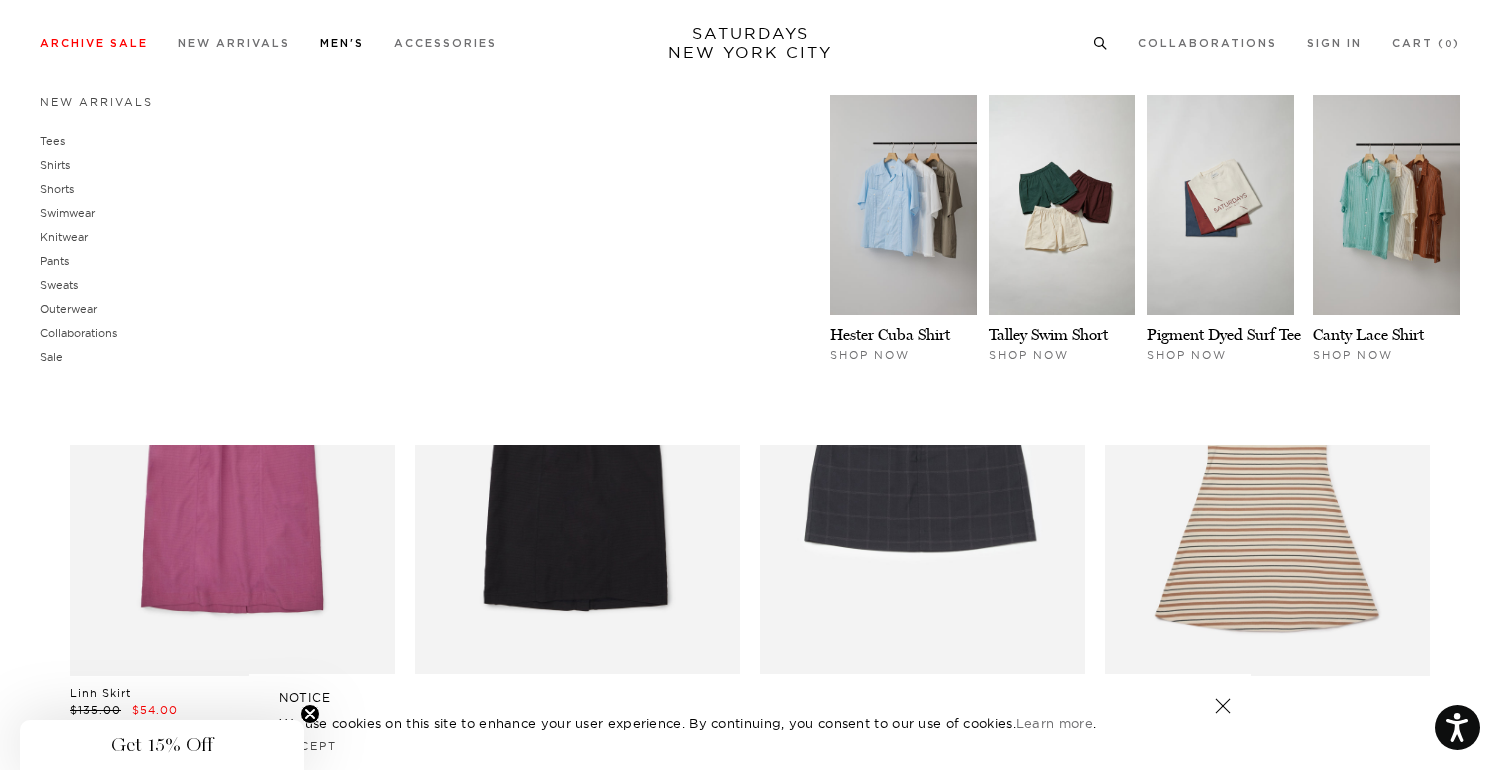 click on "Men's" at bounding box center (342, 43) 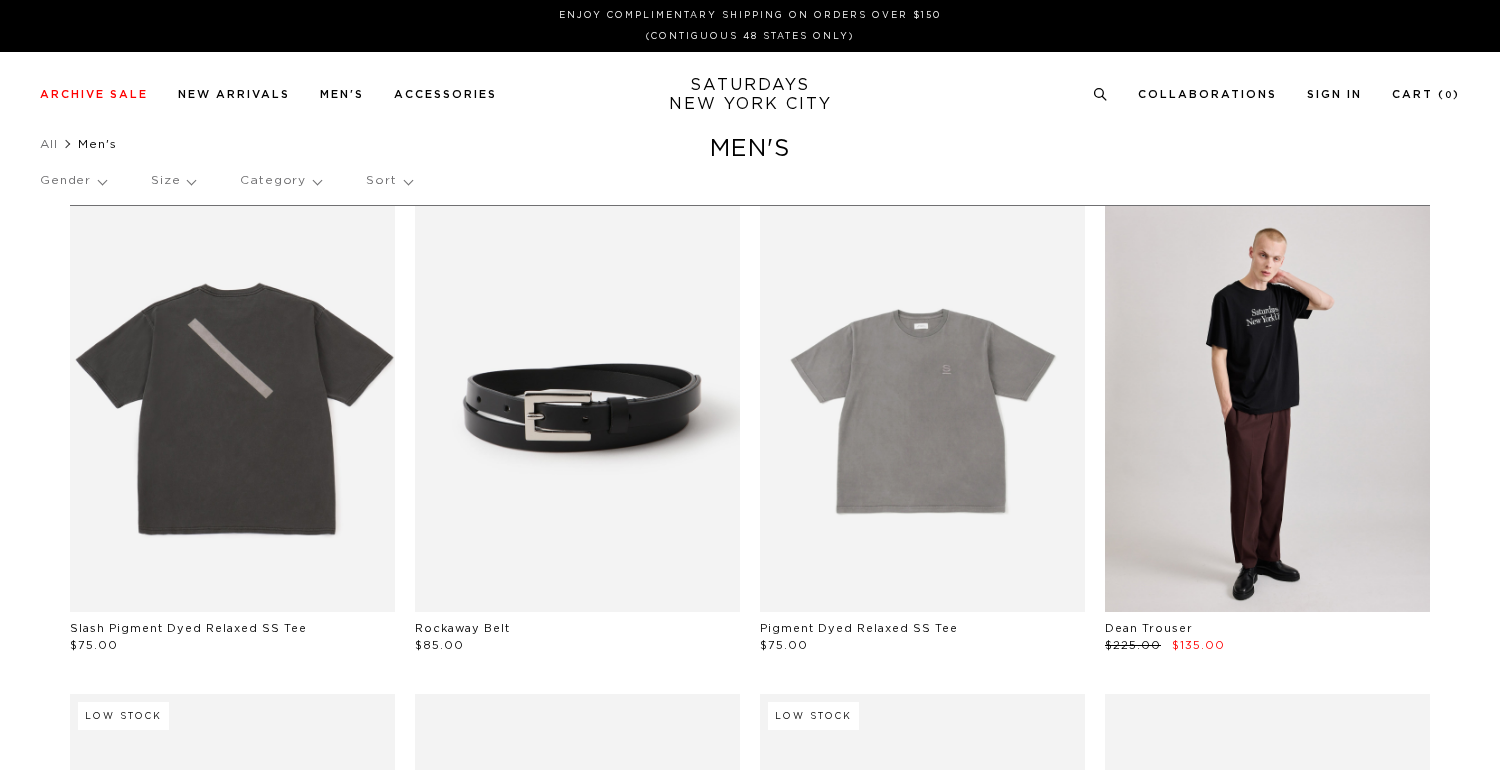 scroll, scrollTop: 0, scrollLeft: 0, axis: both 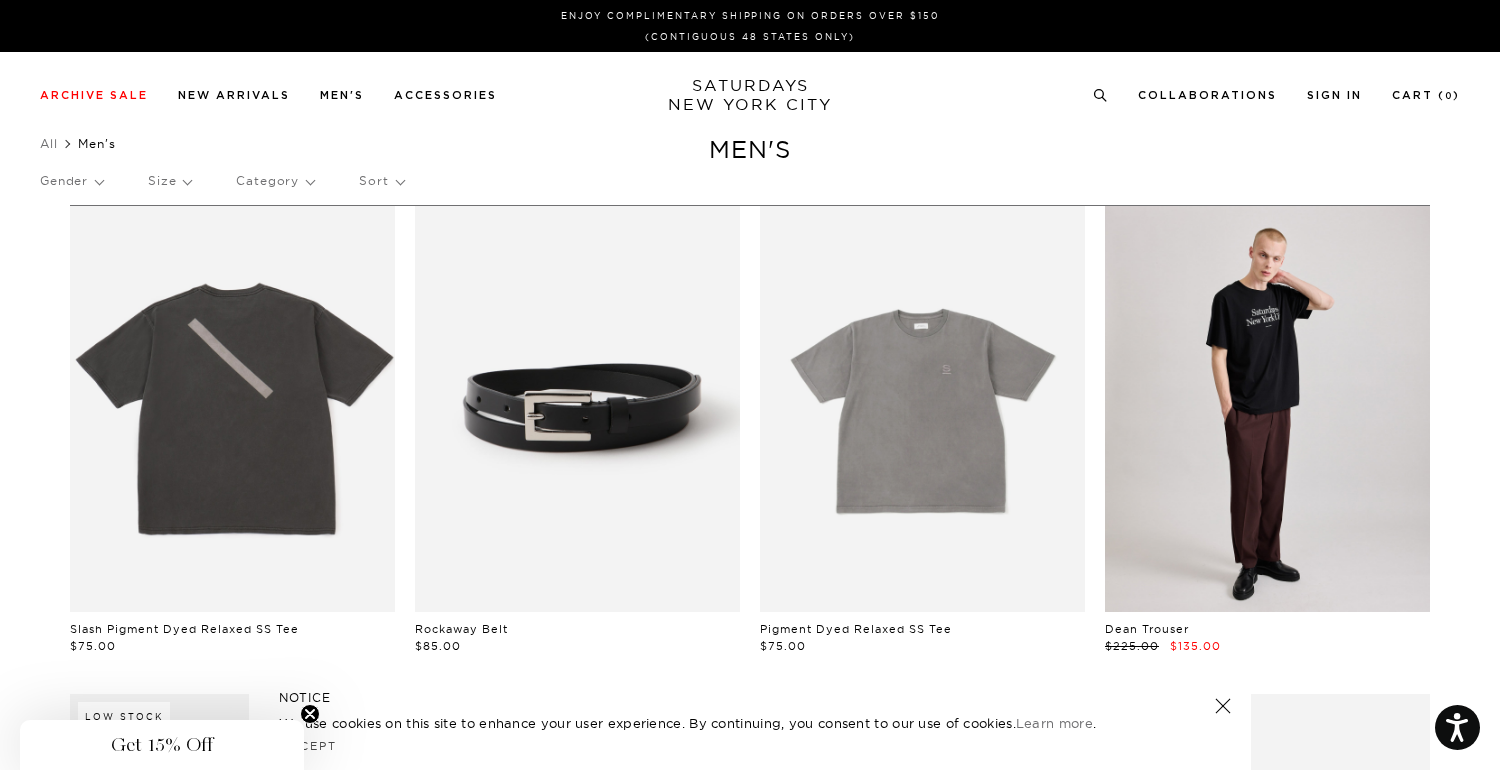 click on "Sort" at bounding box center (381, 181) 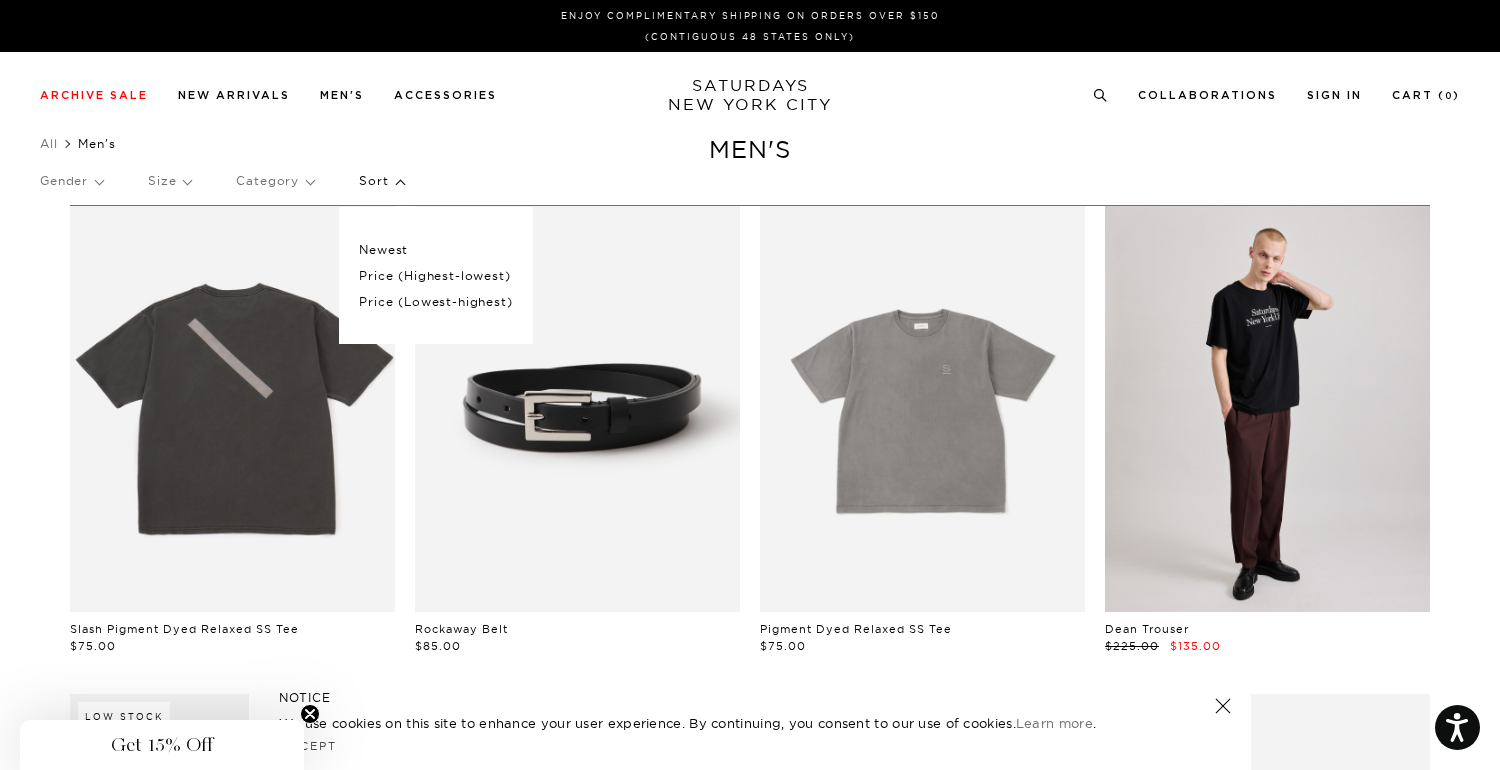 click on "Sort" at bounding box center [381, 181] 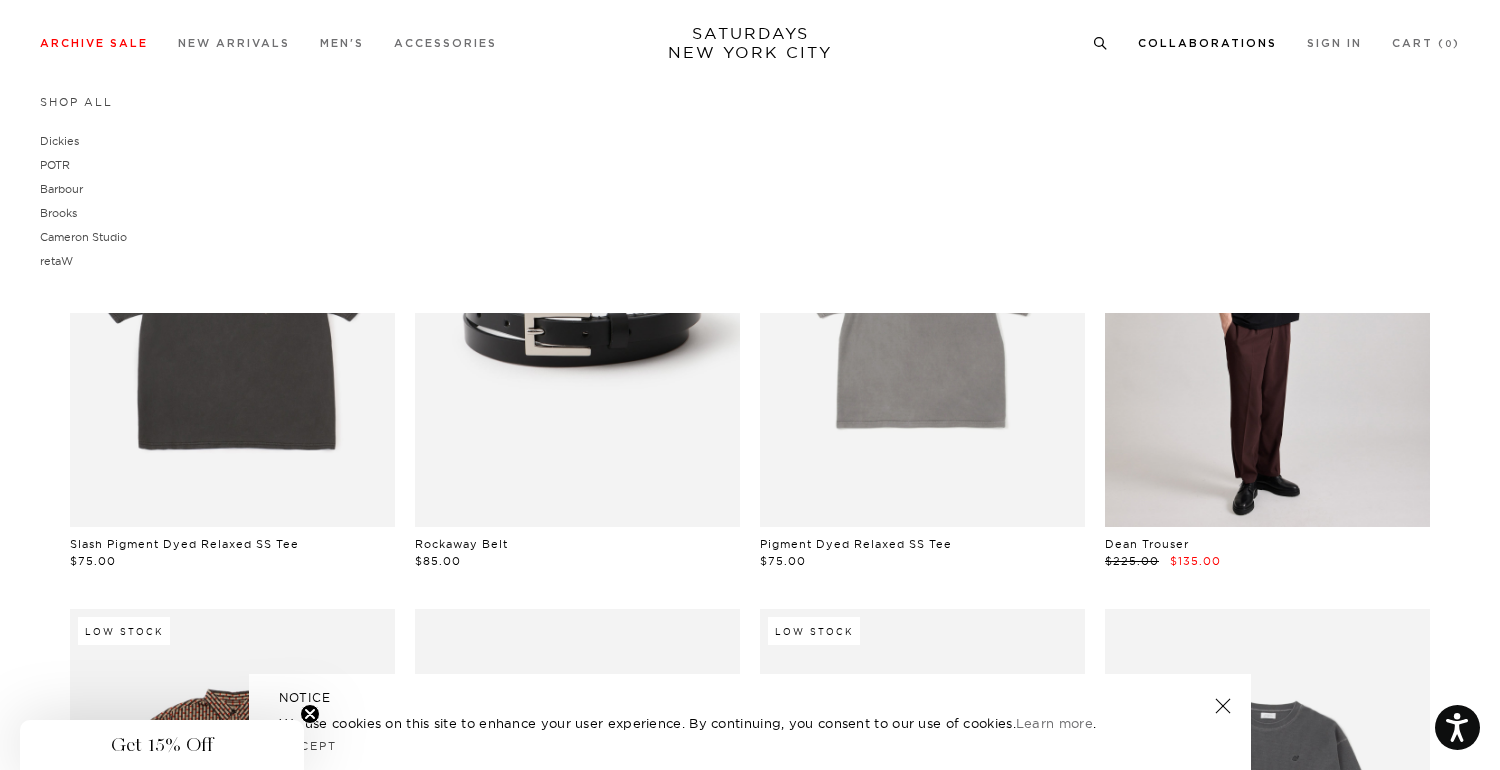 scroll, scrollTop: 99, scrollLeft: 6, axis: both 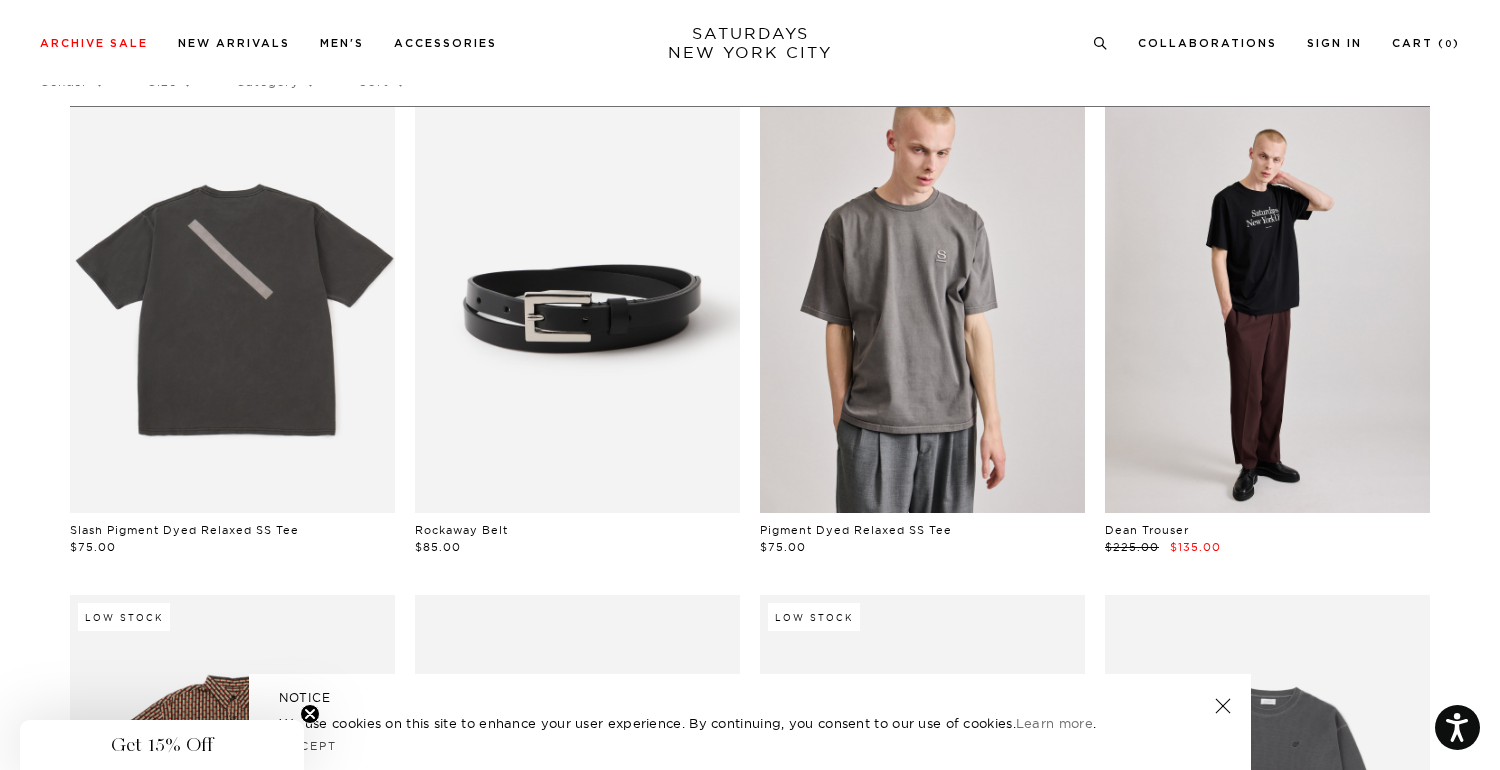 click at bounding box center [922, 310] 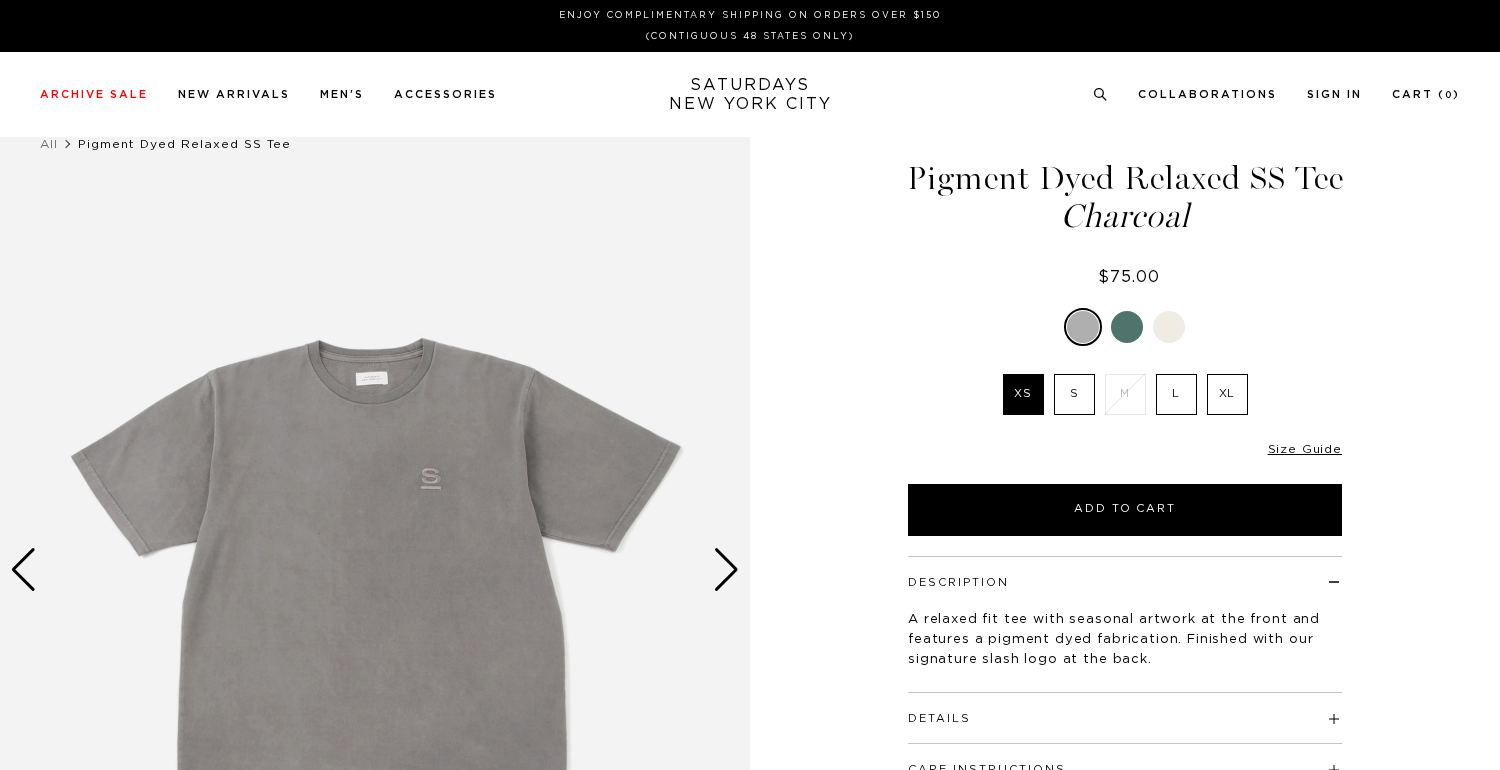 scroll, scrollTop: 0, scrollLeft: 0, axis: both 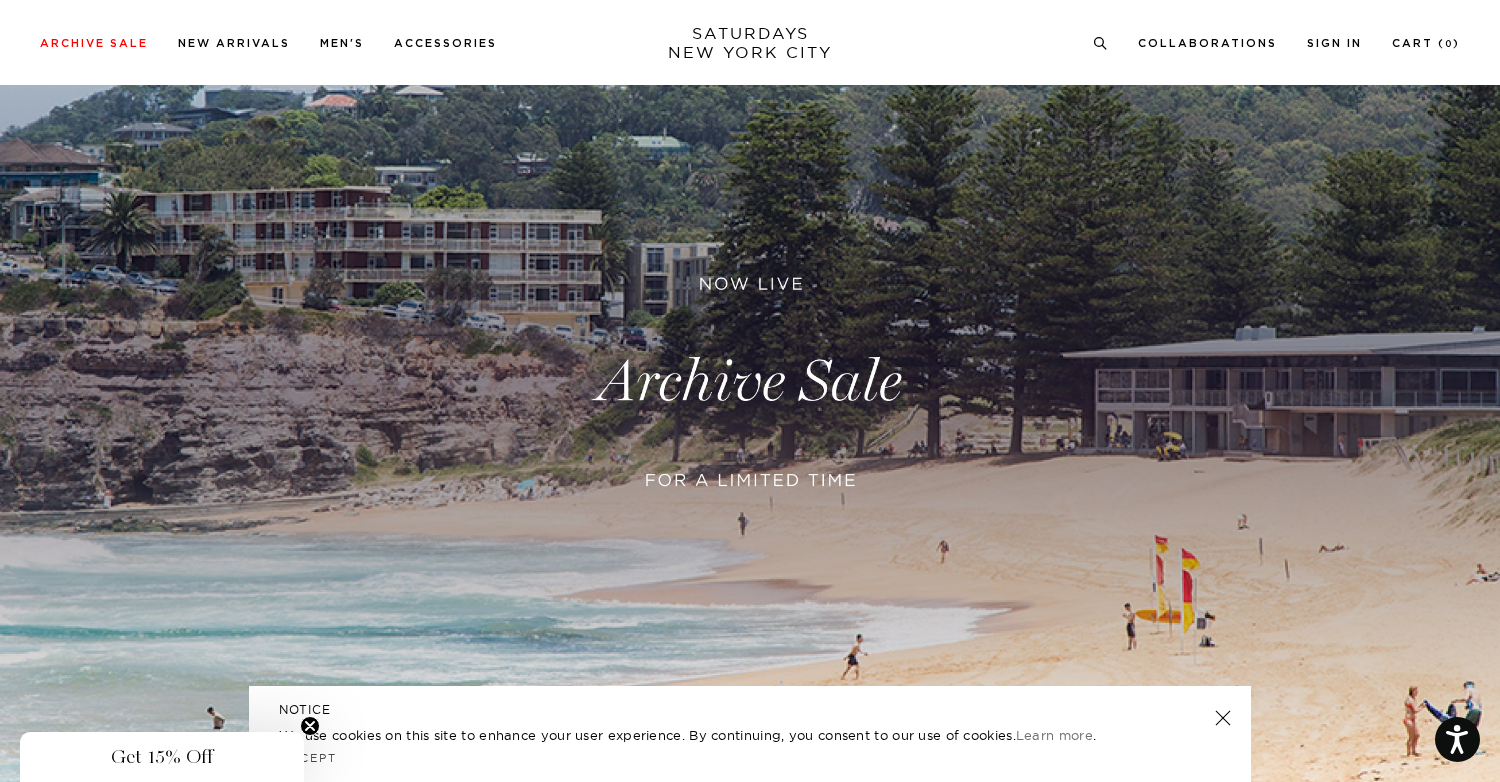 click at bounding box center [1223, 718] 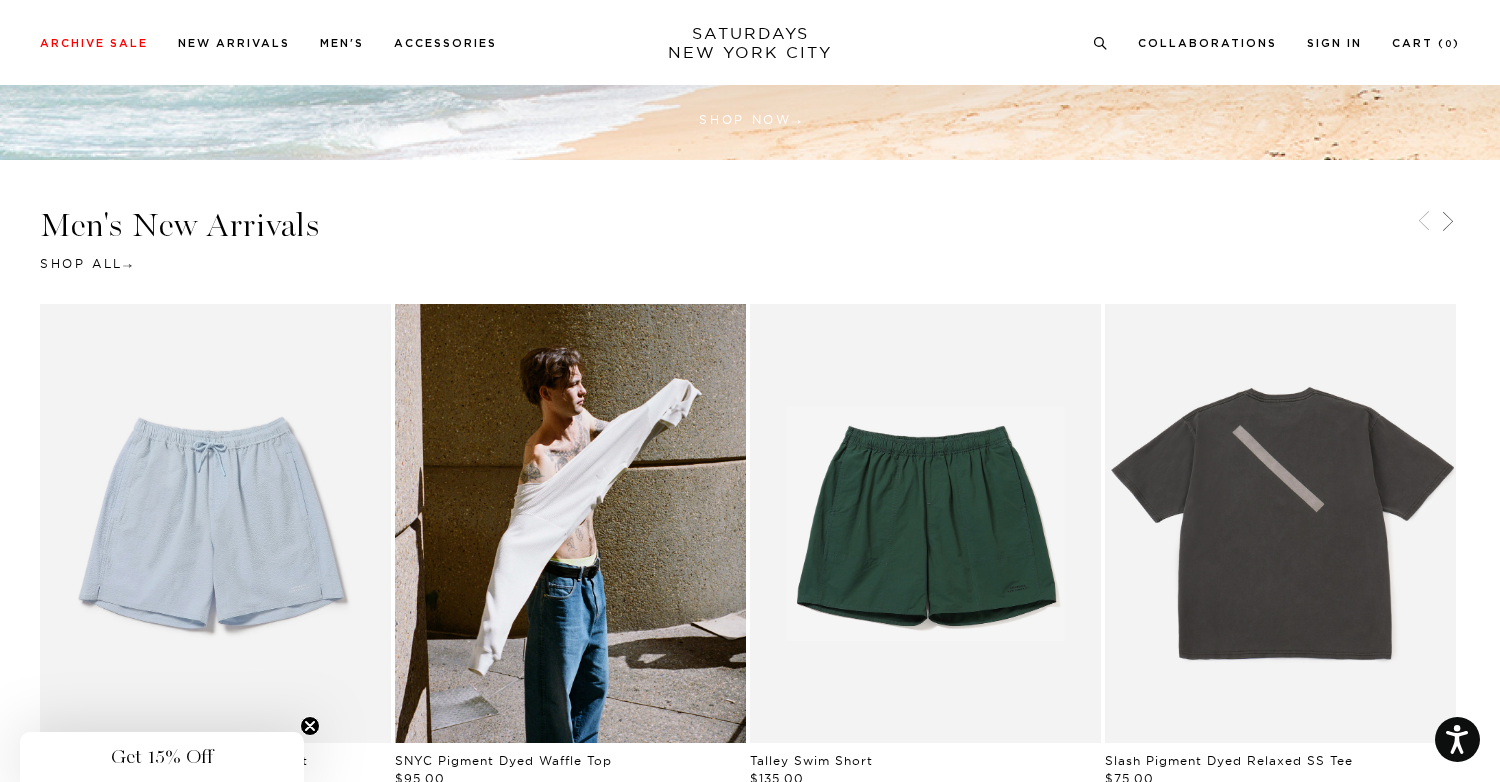 scroll, scrollTop: 0, scrollLeft: 0, axis: both 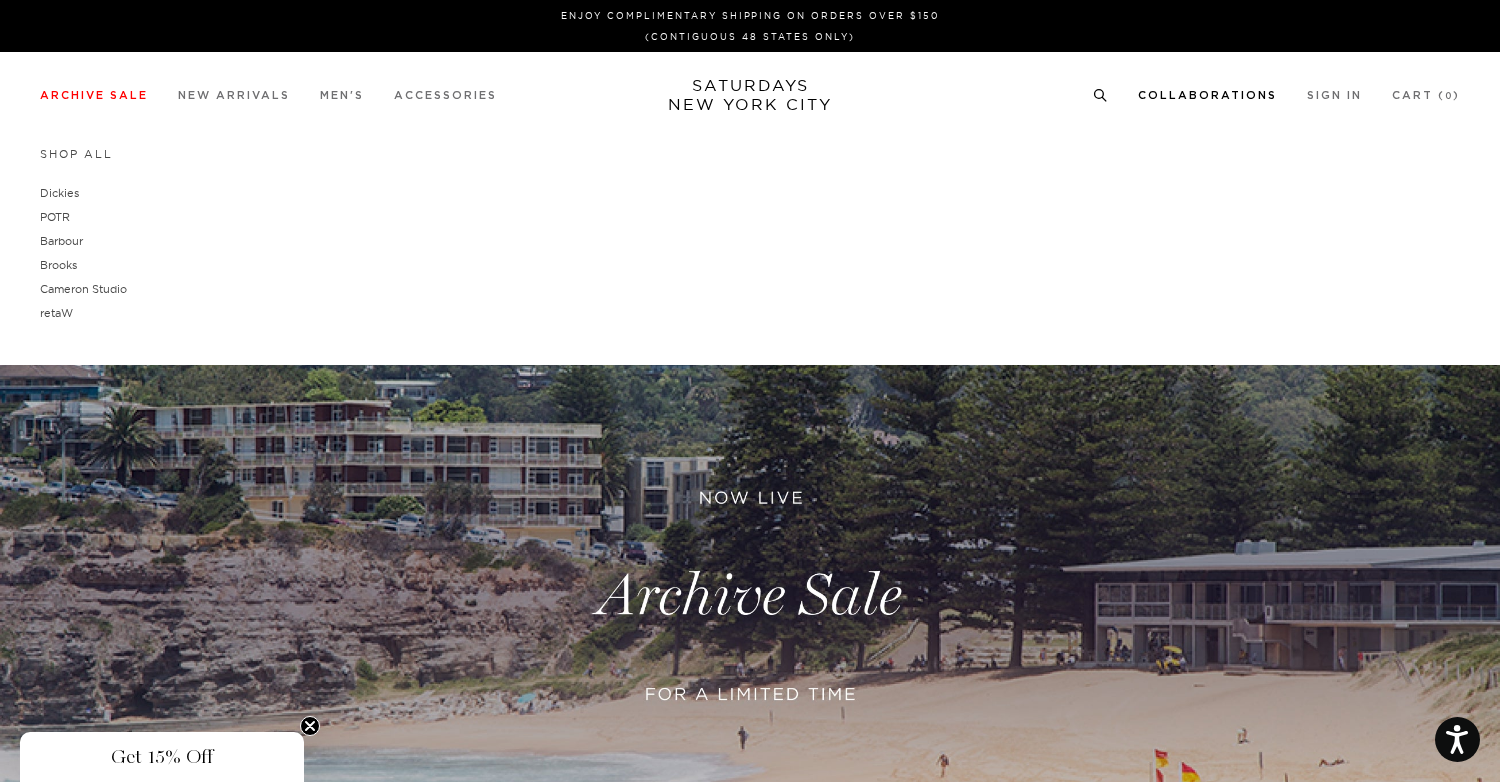 click on "Collaborations" at bounding box center (1207, 95) 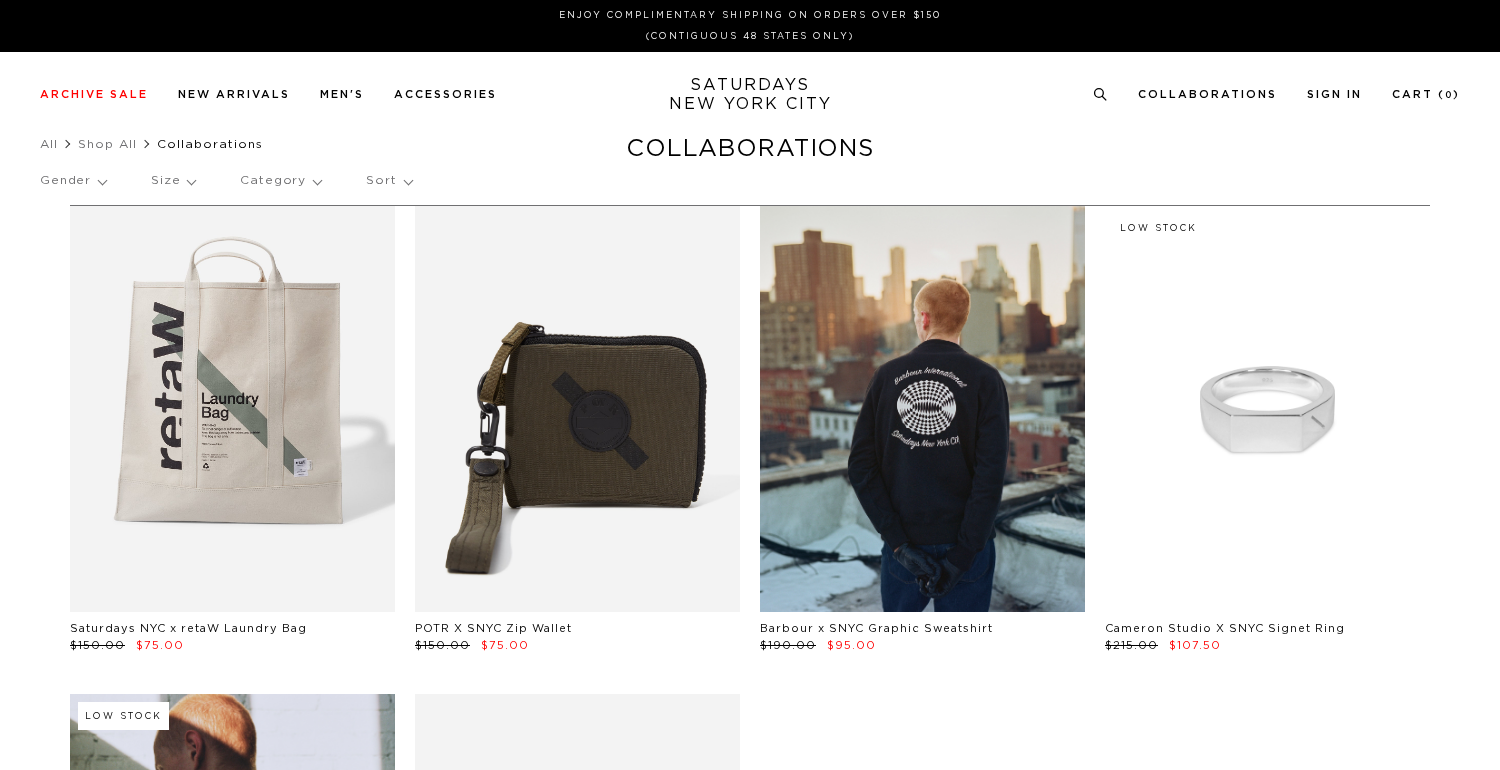 scroll, scrollTop: 0, scrollLeft: 0, axis: both 